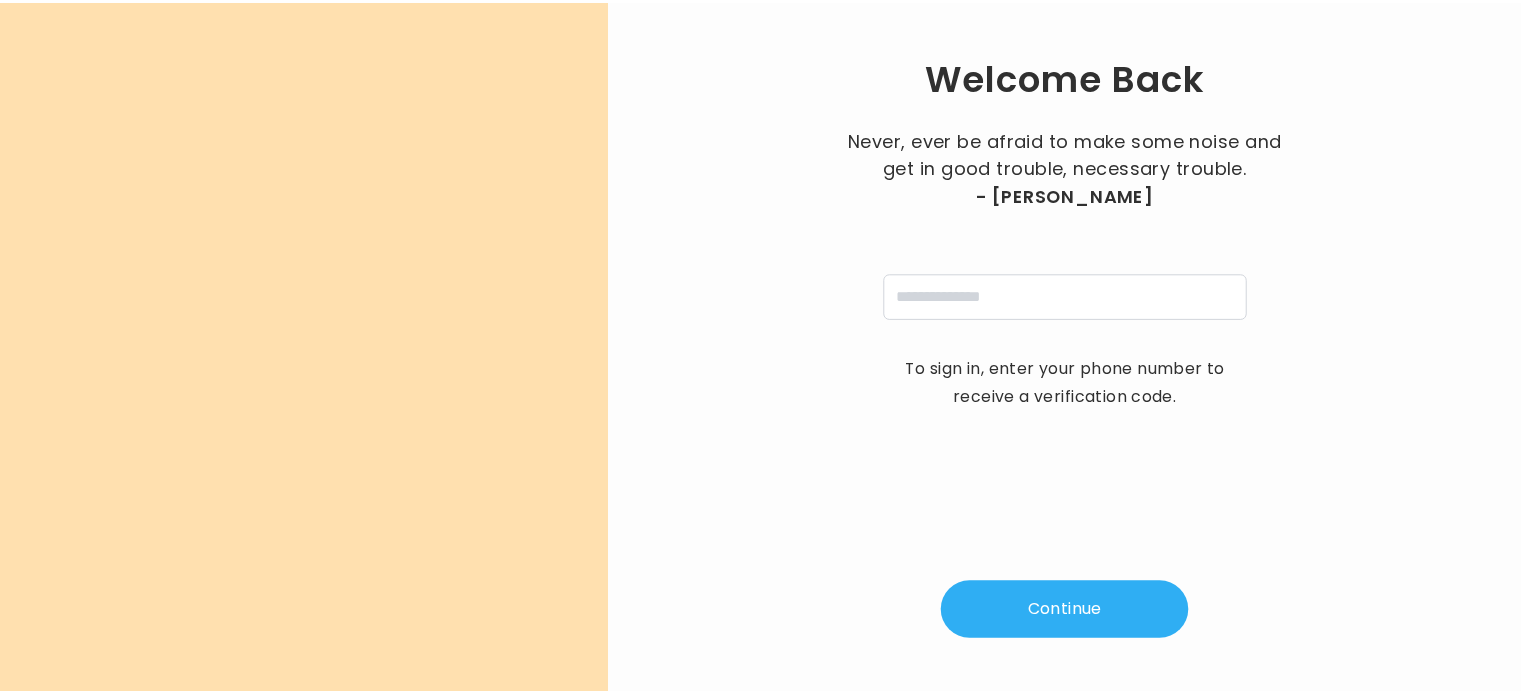 scroll, scrollTop: 0, scrollLeft: 0, axis: both 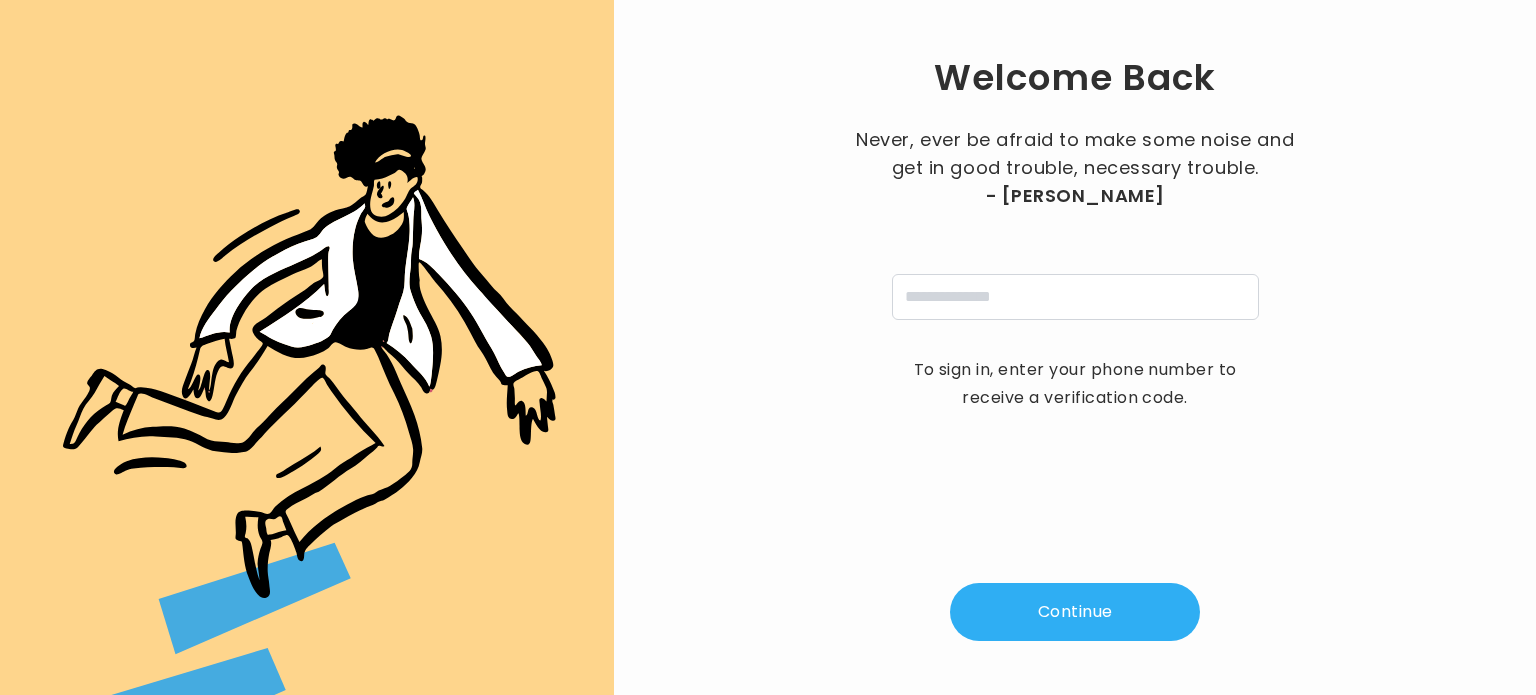 click on "Welcome Back Never, ever be afraid to make some noise and get in good trouble, necessary trouble.   - [PERSON_NAME] To sign in, enter your phone number to receive a verification code. Continue" at bounding box center [1075, 347] 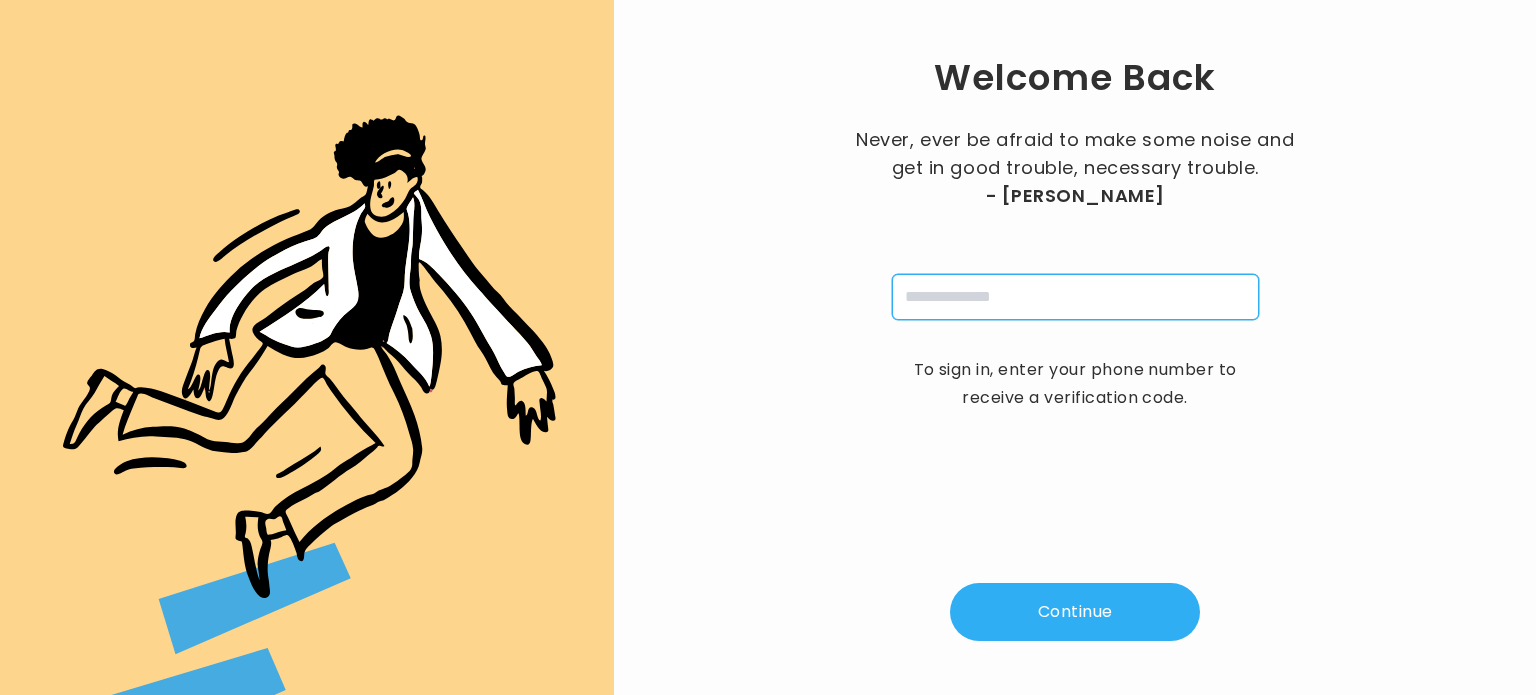 click at bounding box center (1075, 297) 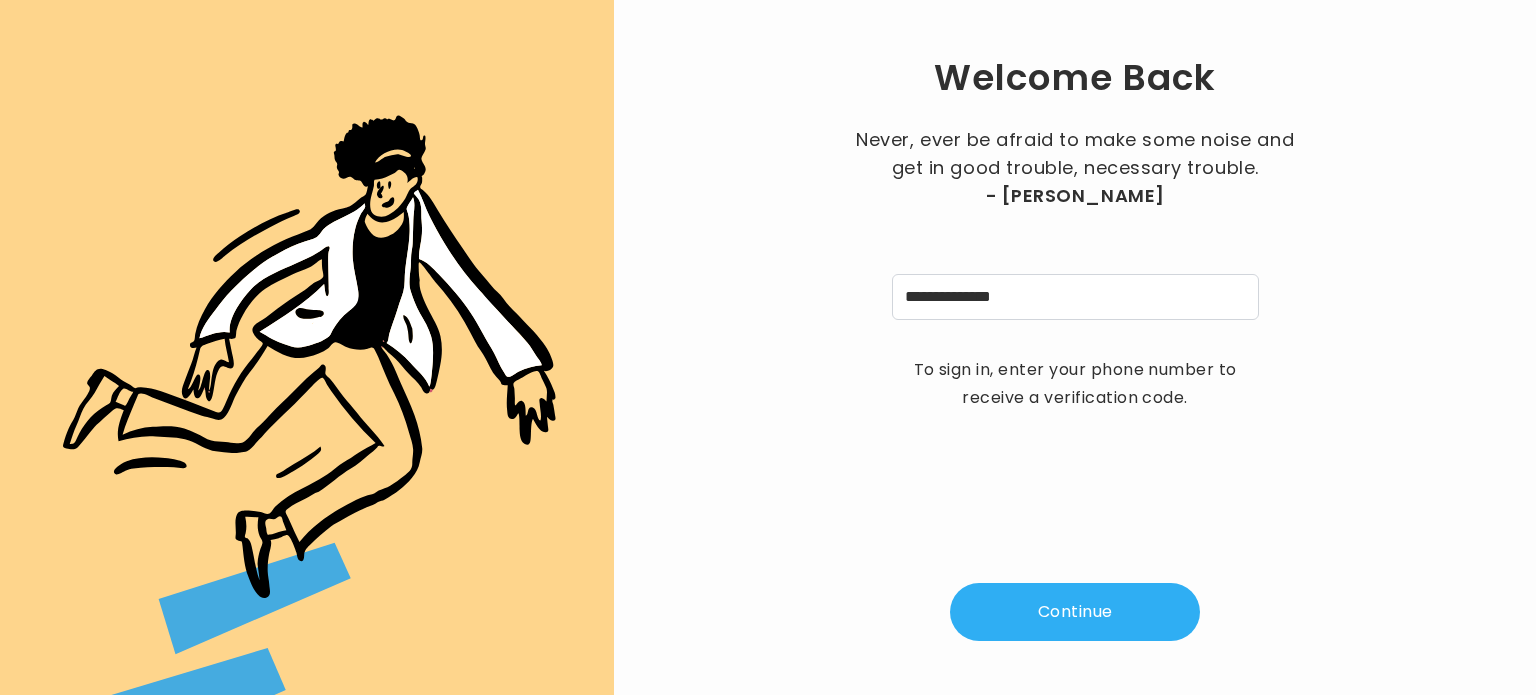 click on "Continue" at bounding box center [1075, 612] 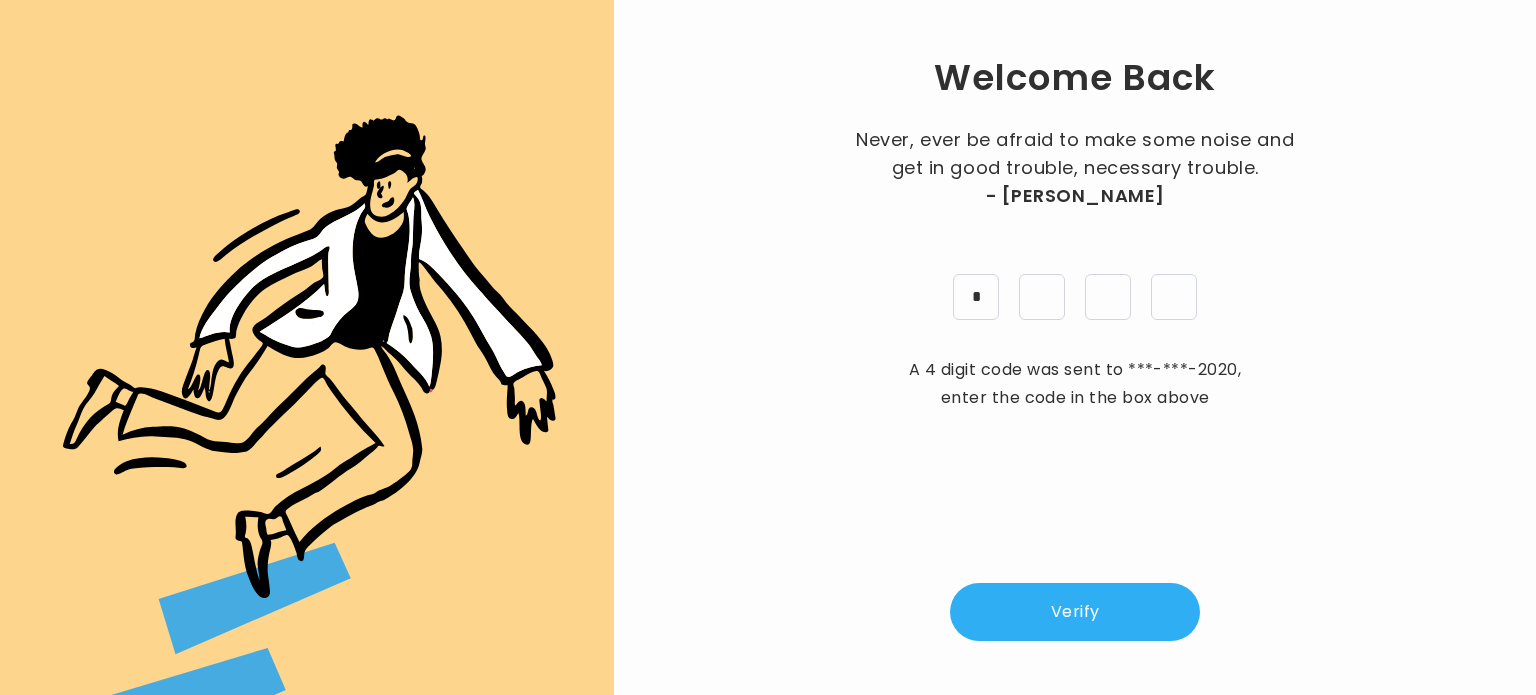 type on "*" 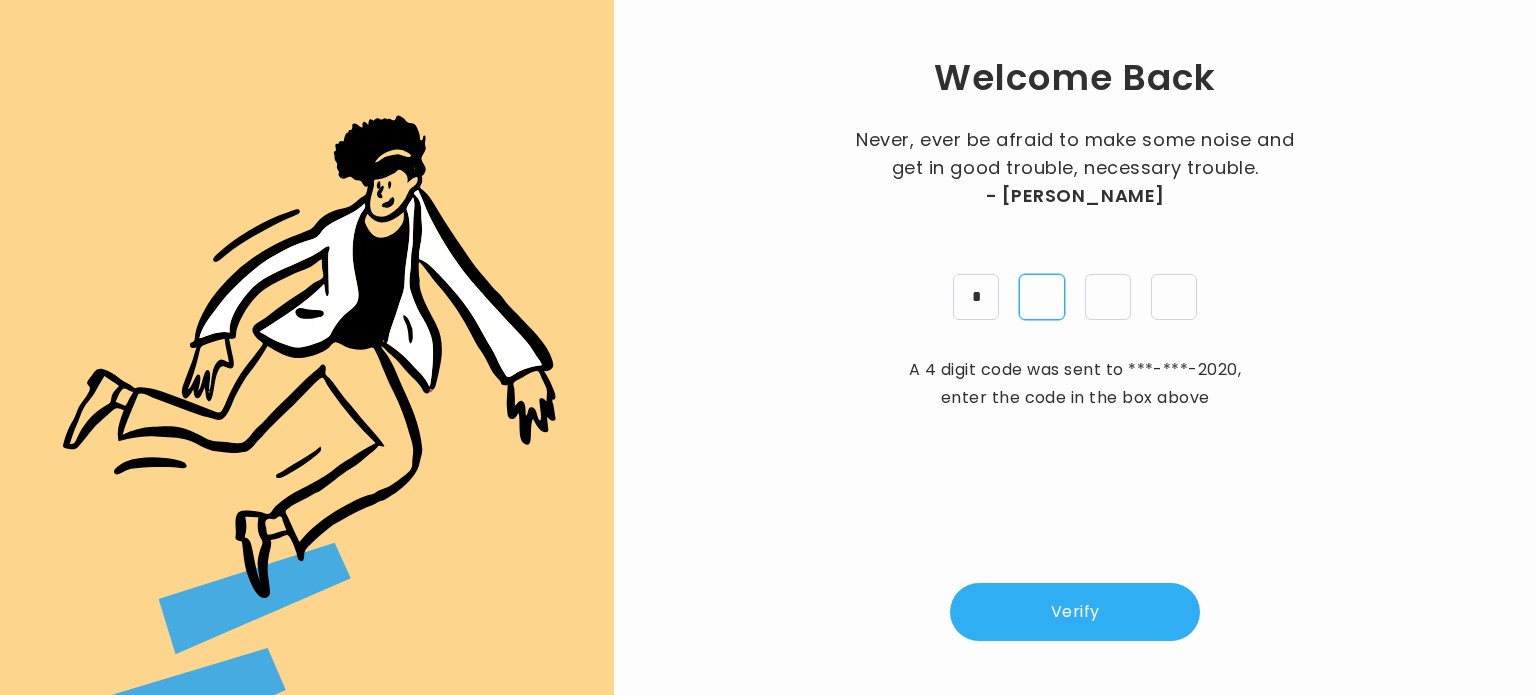 type on "*" 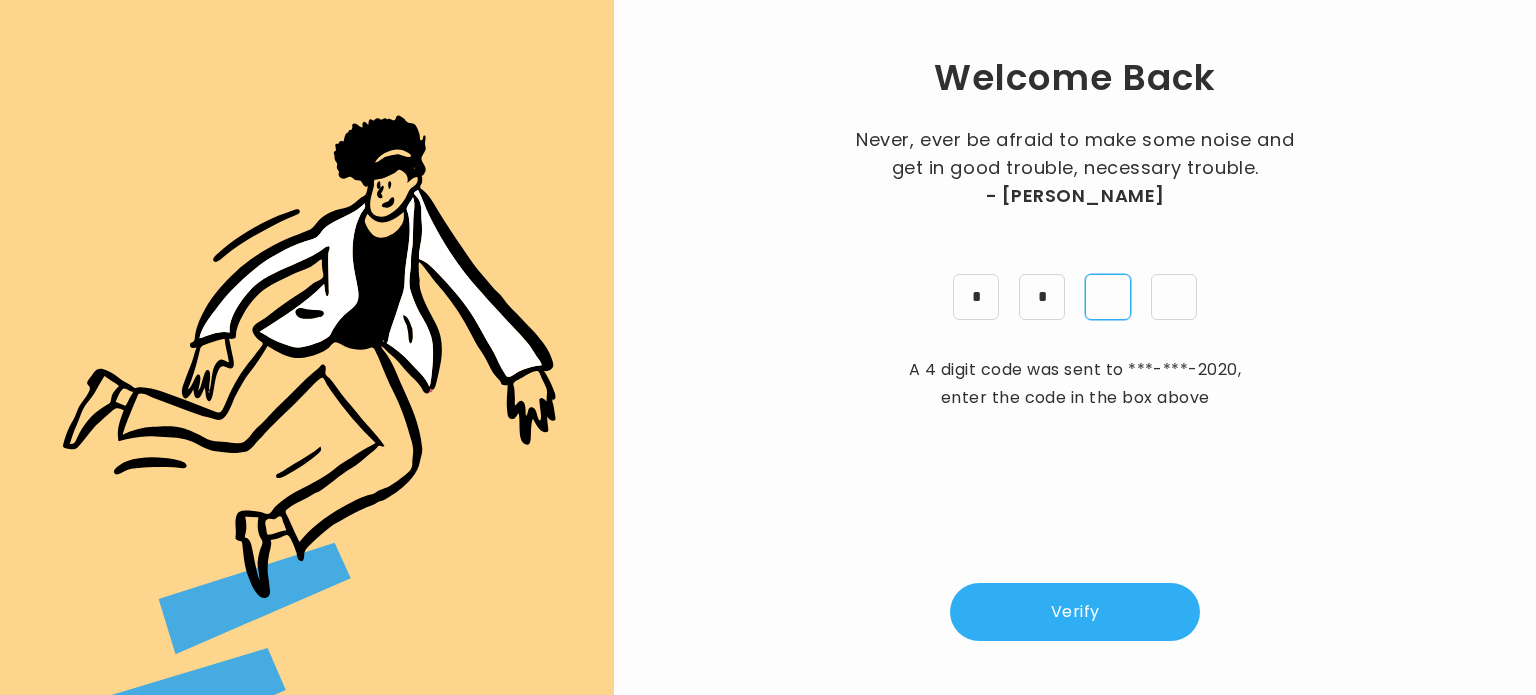 type on "*" 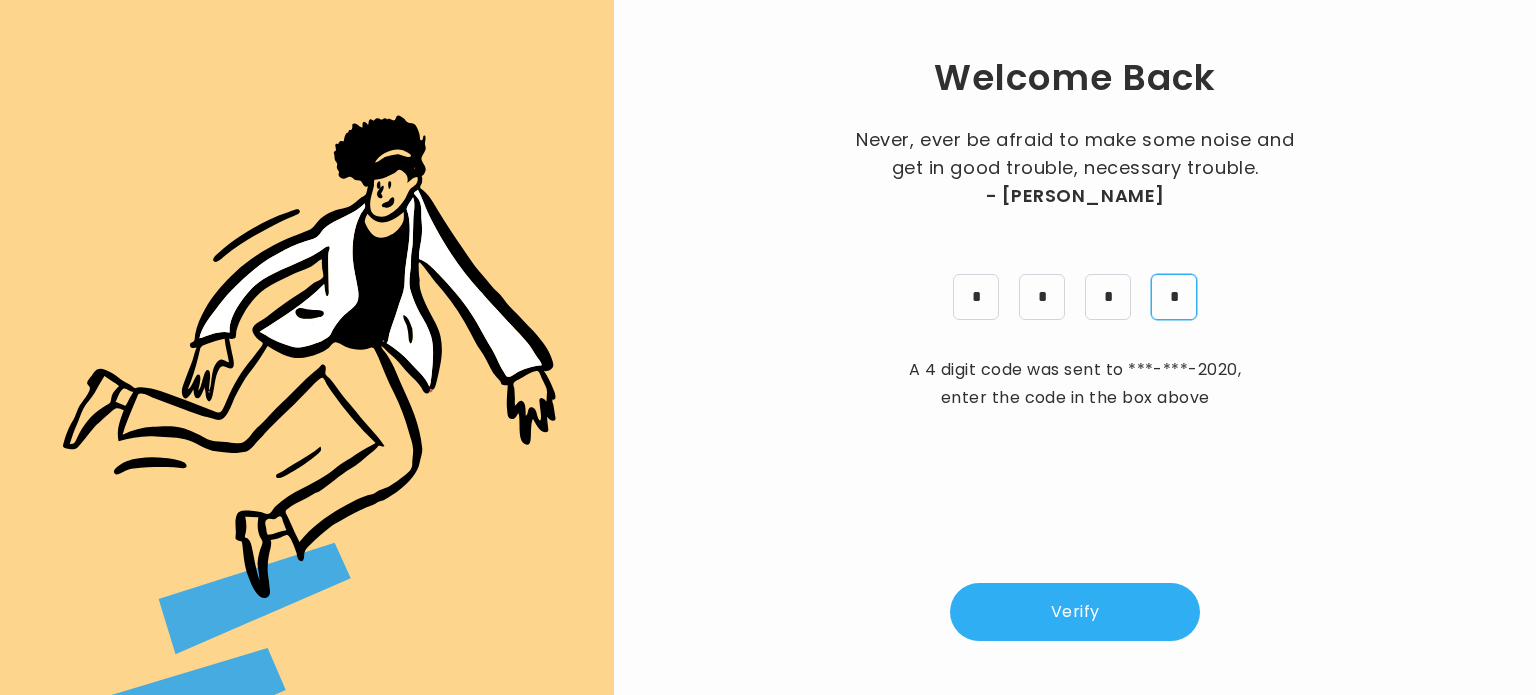 type on "*" 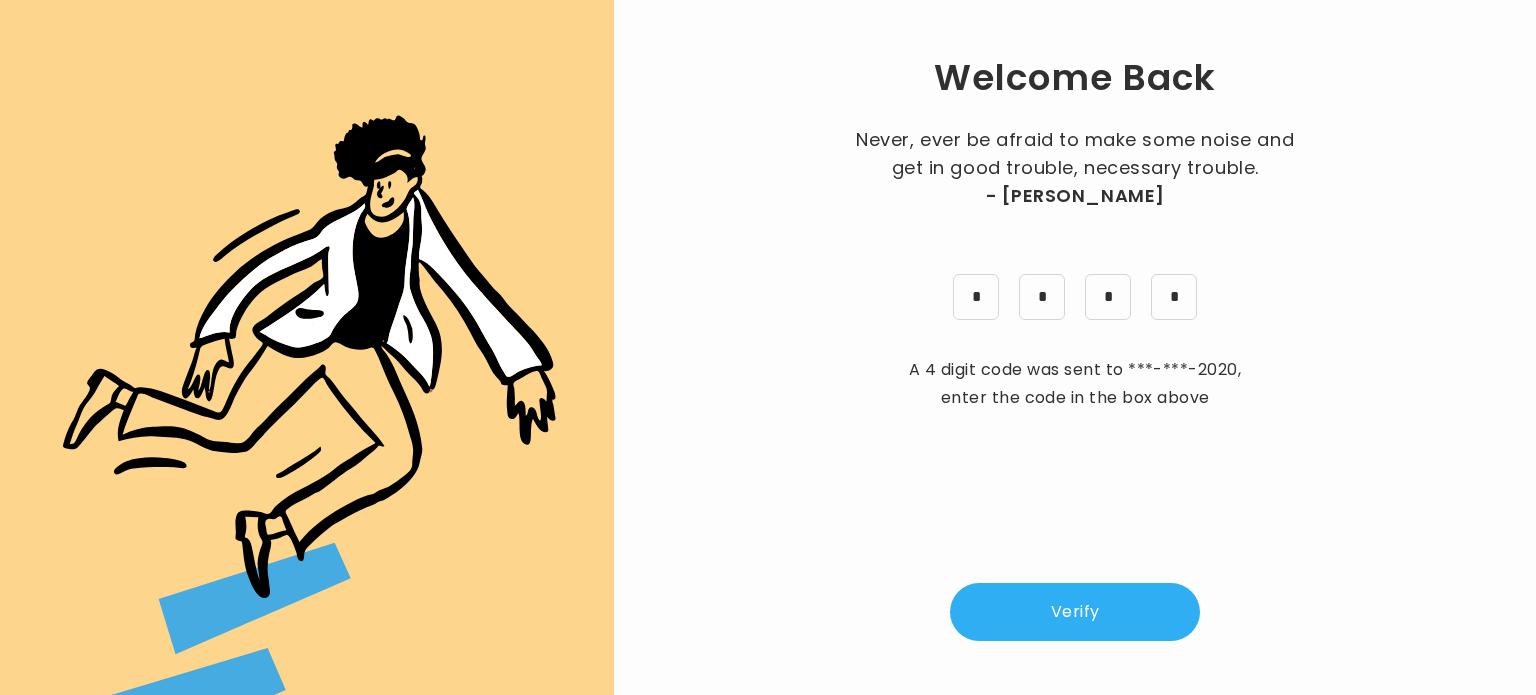 click on "Verify" at bounding box center [1075, 612] 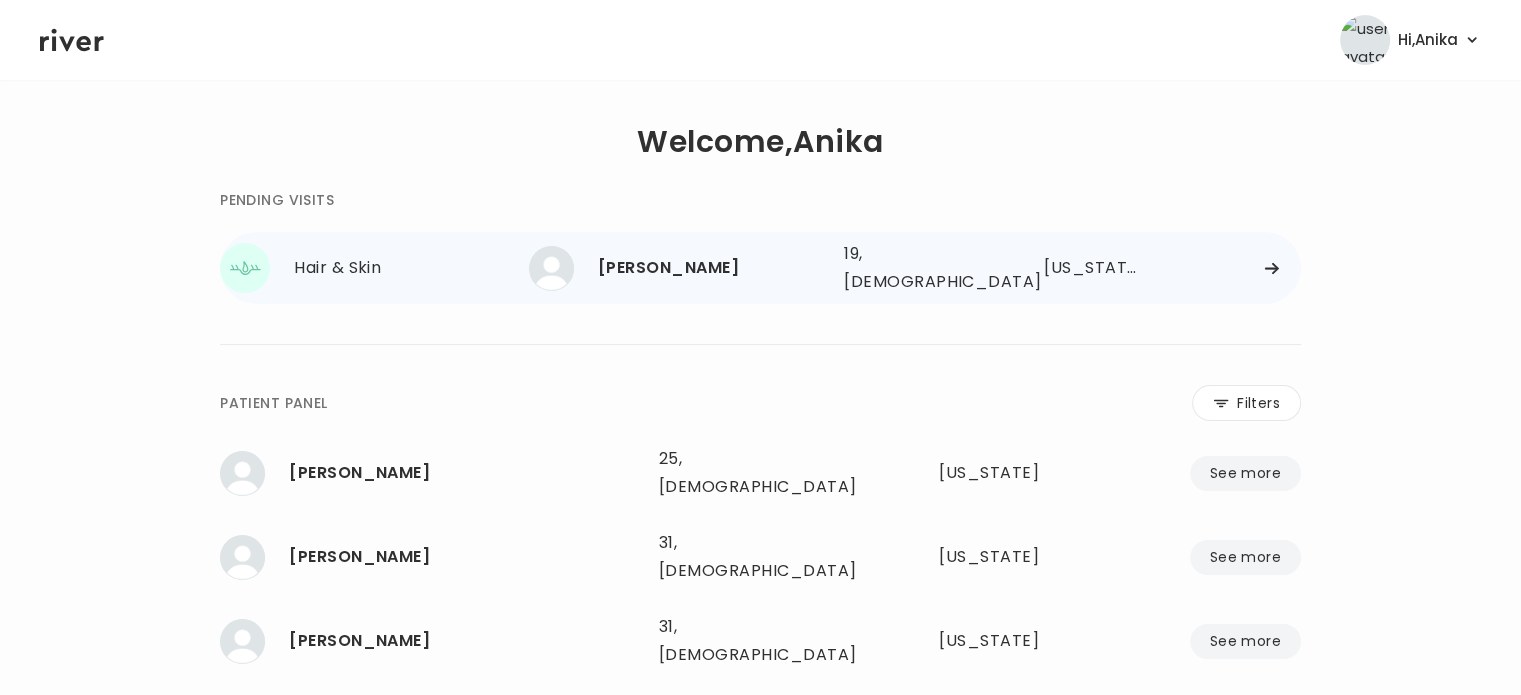 click on "[PERSON_NAME]" at bounding box center [713, 268] 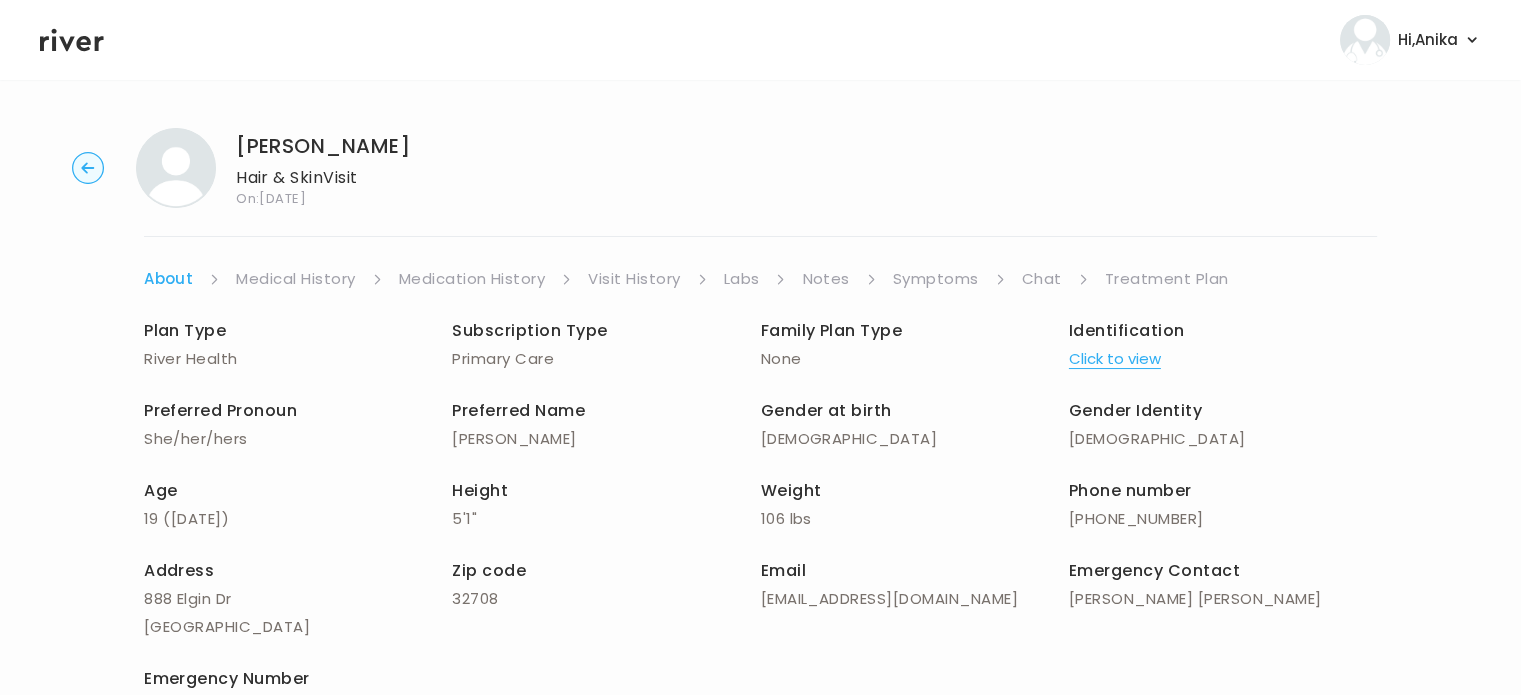 click on "Click to view" at bounding box center (1115, 359) 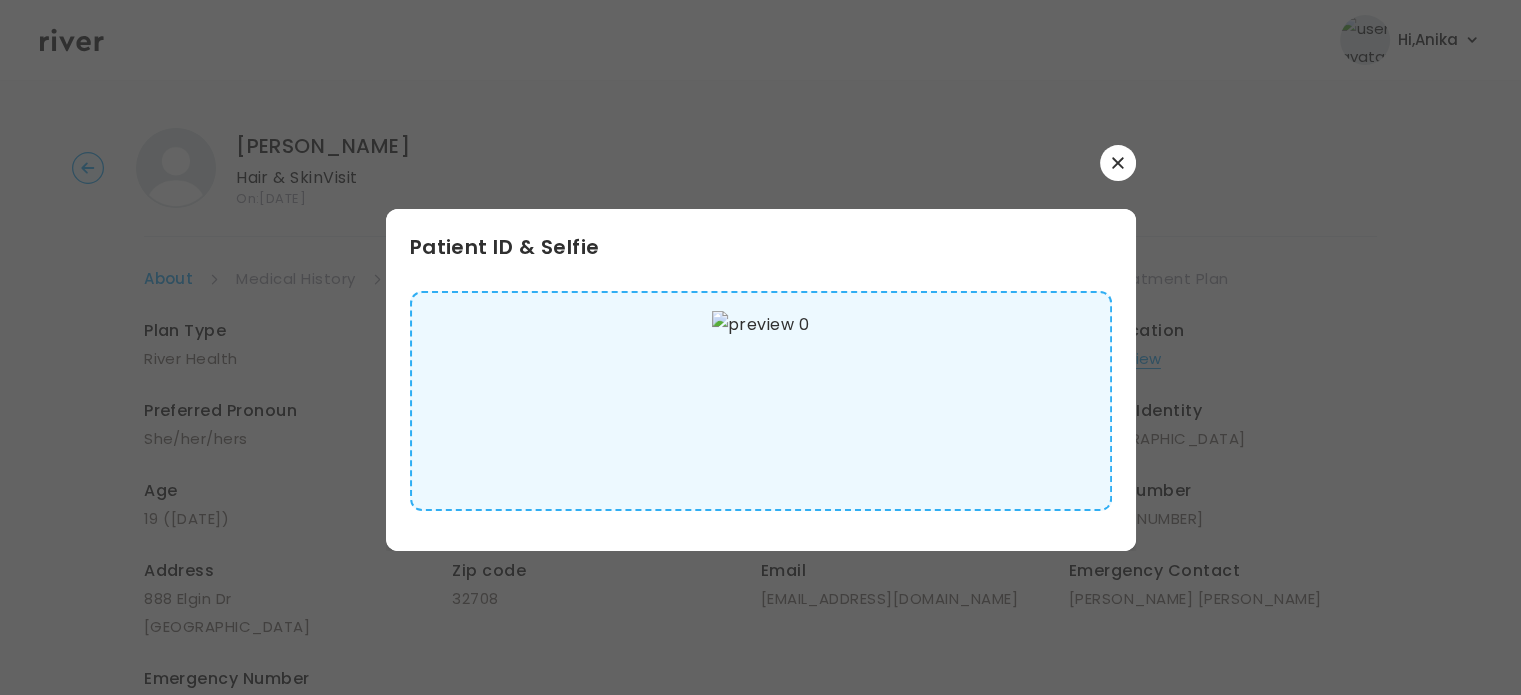 click at bounding box center [1118, 163] 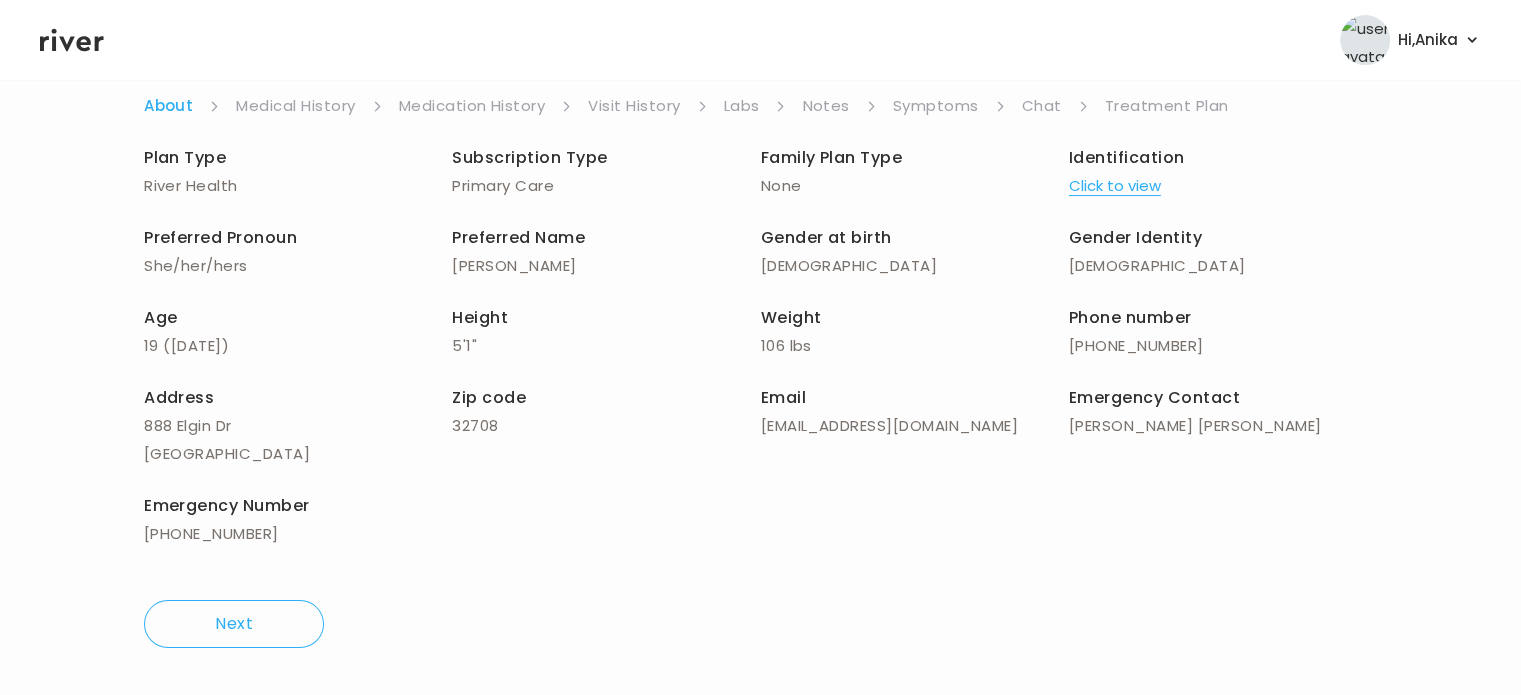 scroll, scrollTop: 0, scrollLeft: 0, axis: both 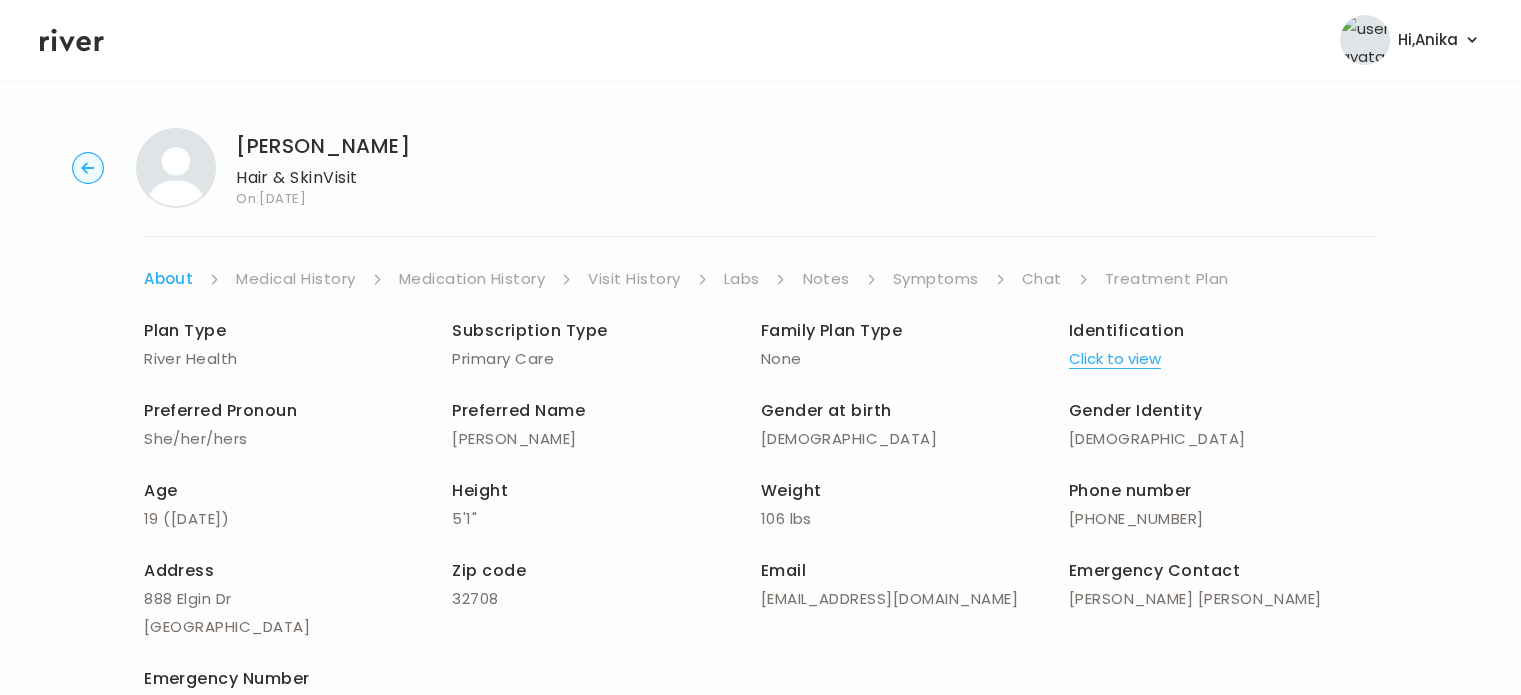 click on "Medical History" at bounding box center [295, 279] 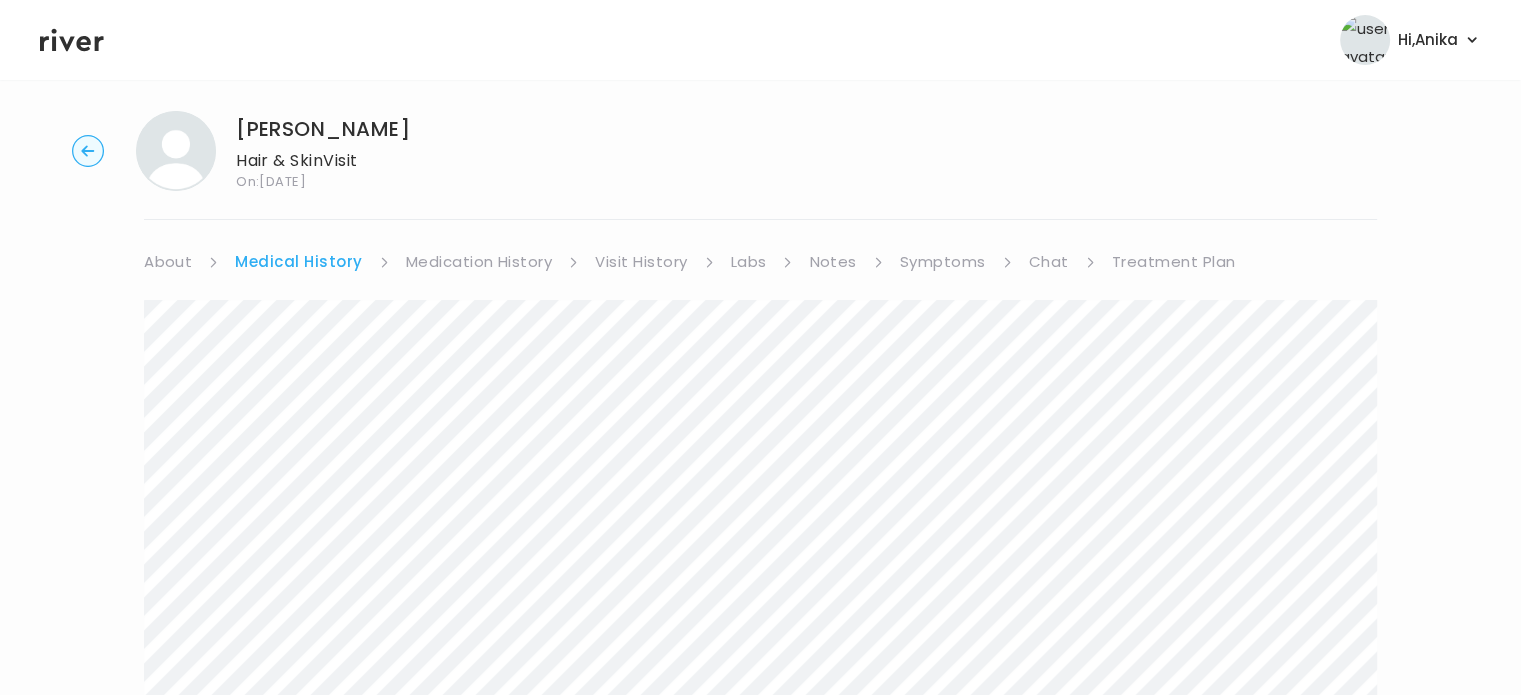 scroll, scrollTop: 0, scrollLeft: 0, axis: both 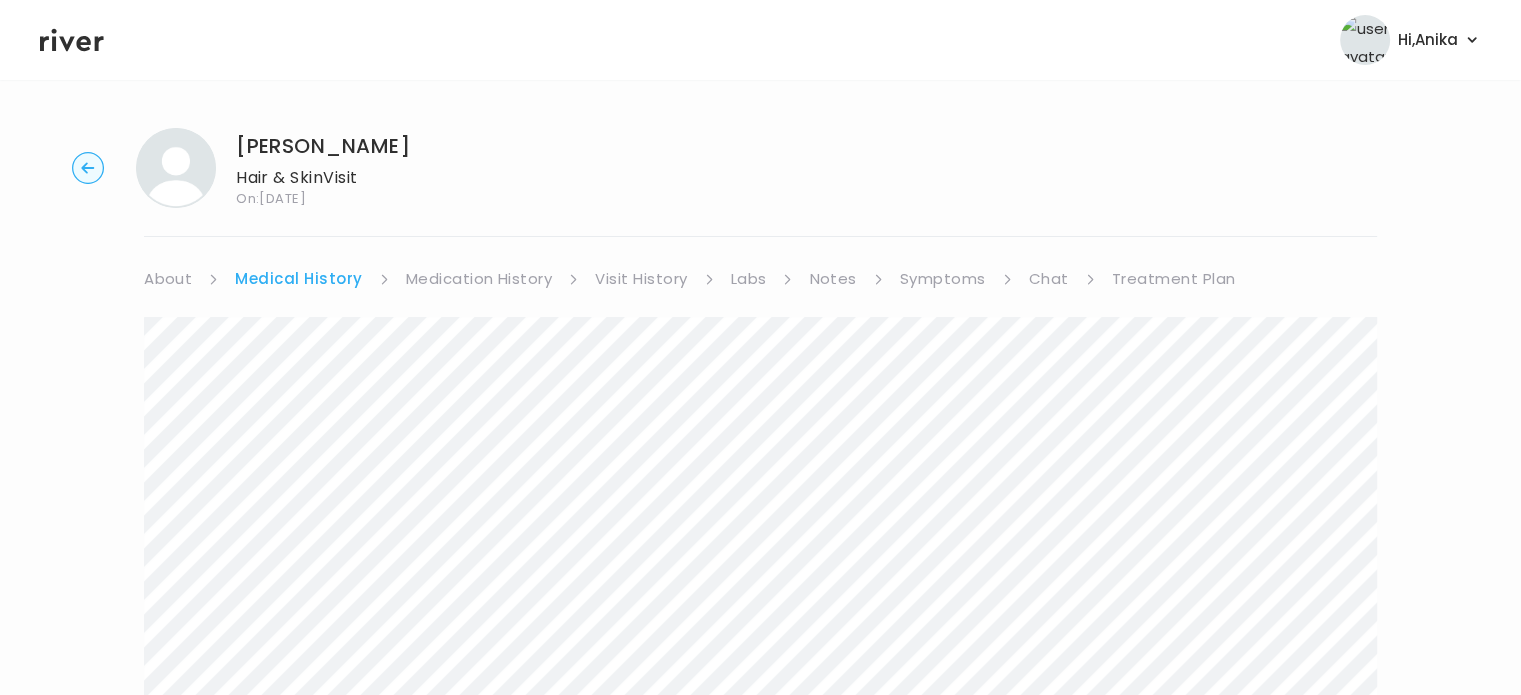 click on "Medication History" at bounding box center [479, 279] 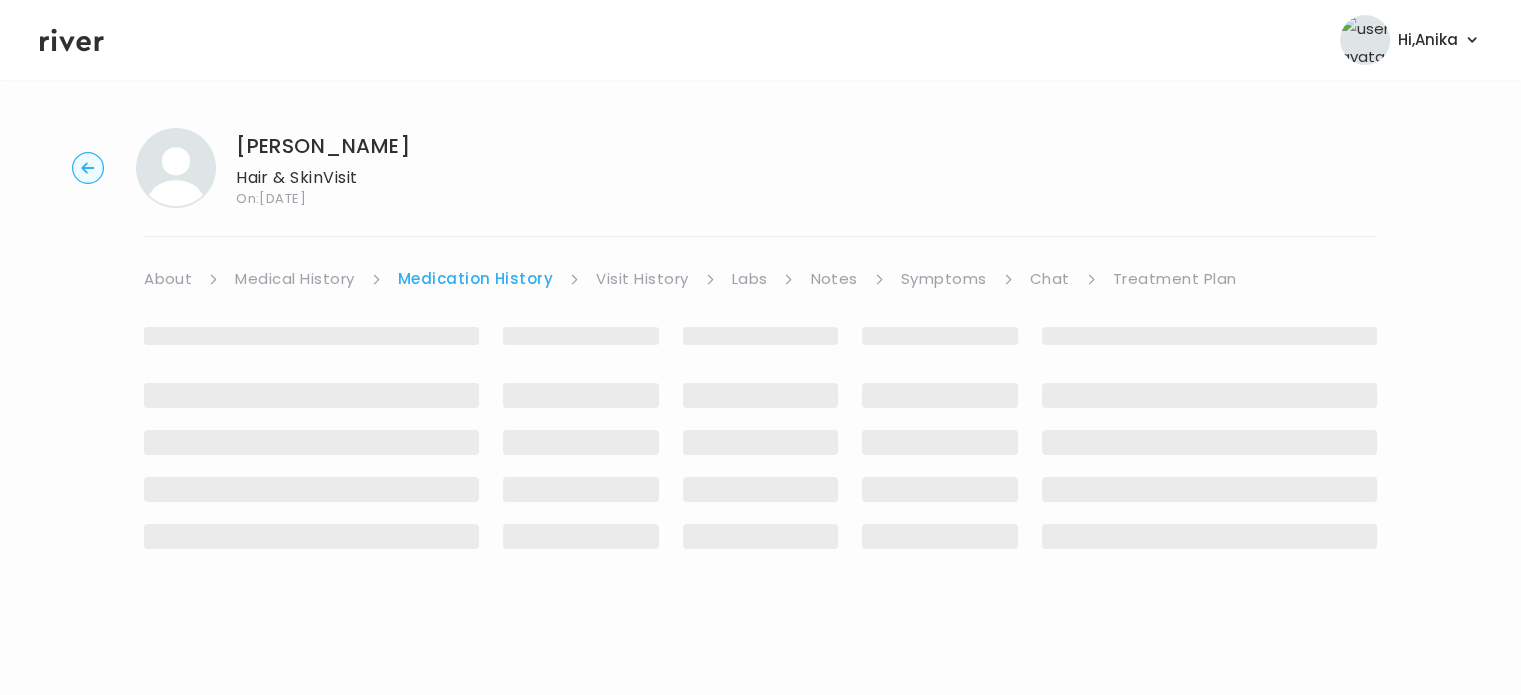 scroll, scrollTop: 0, scrollLeft: 0, axis: both 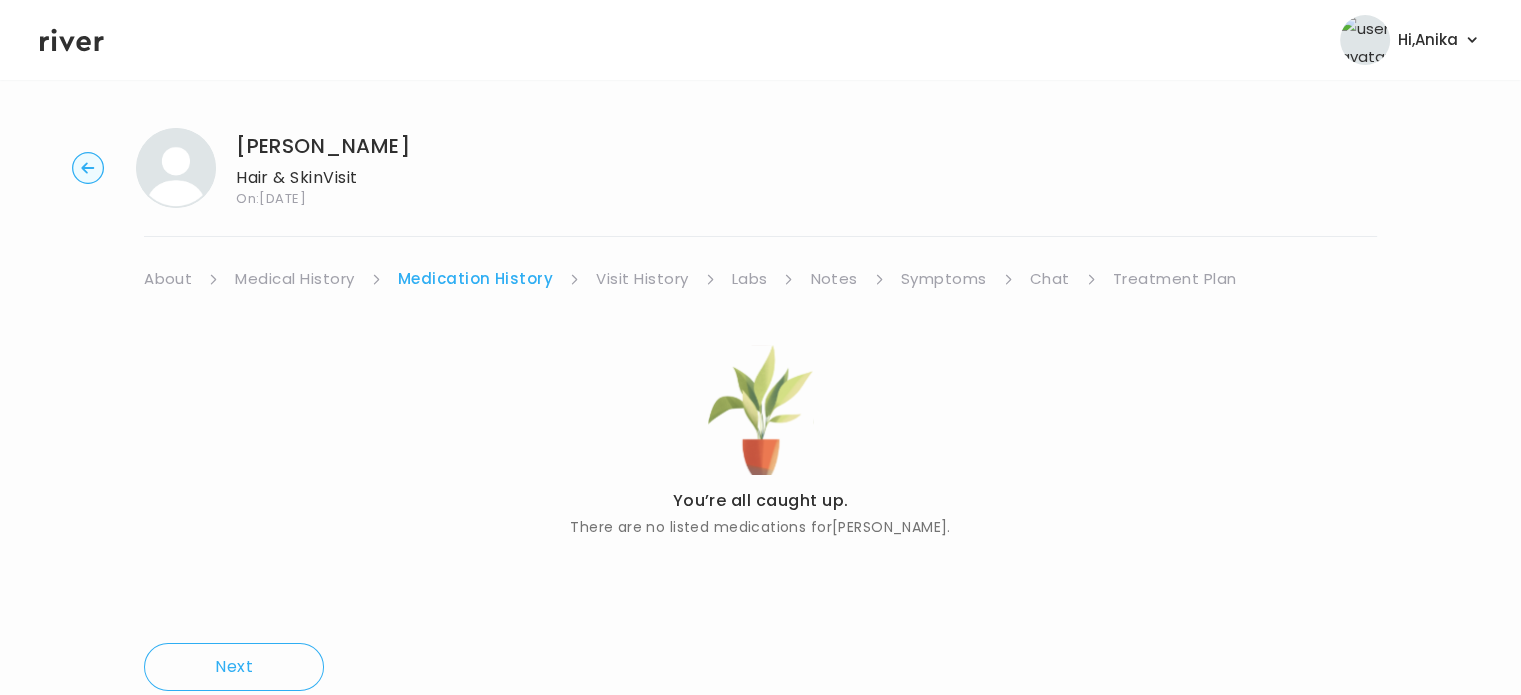click on "Visit History" at bounding box center [642, 279] 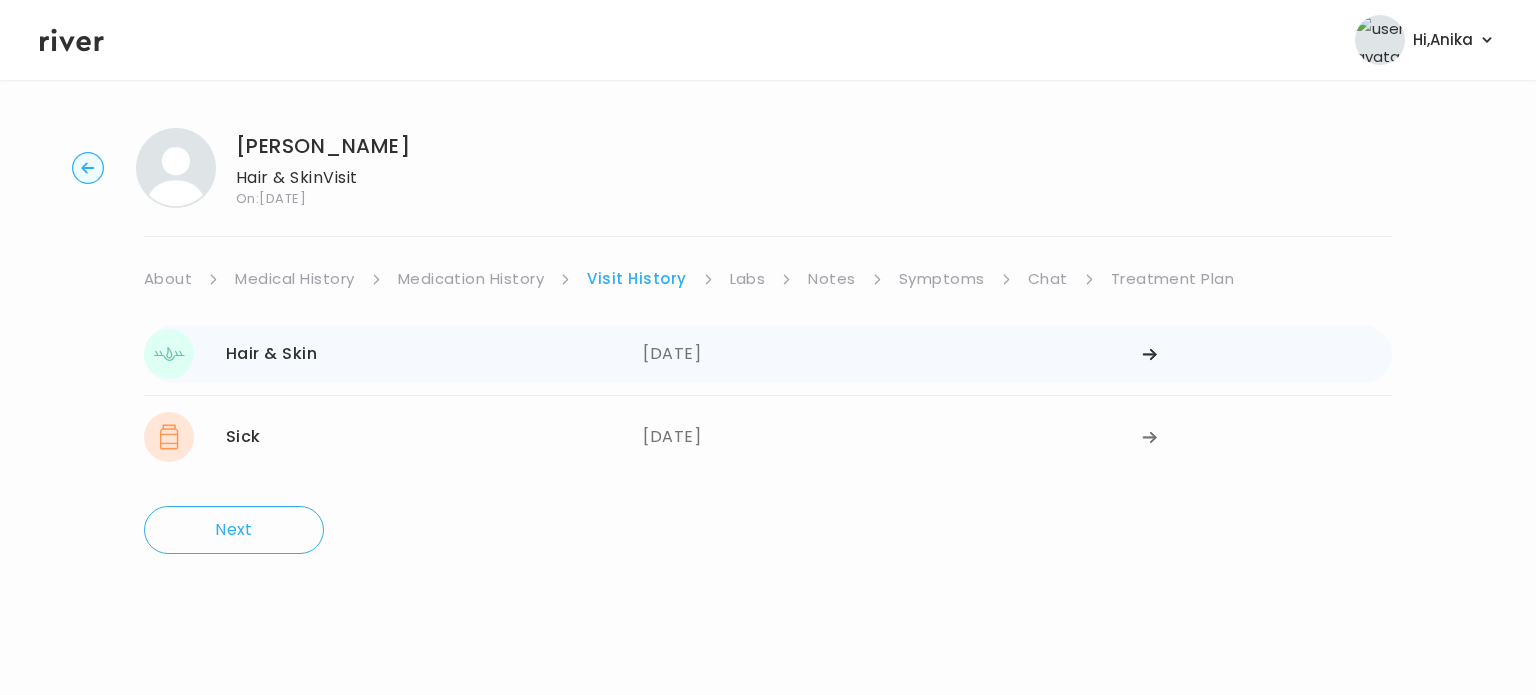 click on "[DATE]" at bounding box center [892, 354] 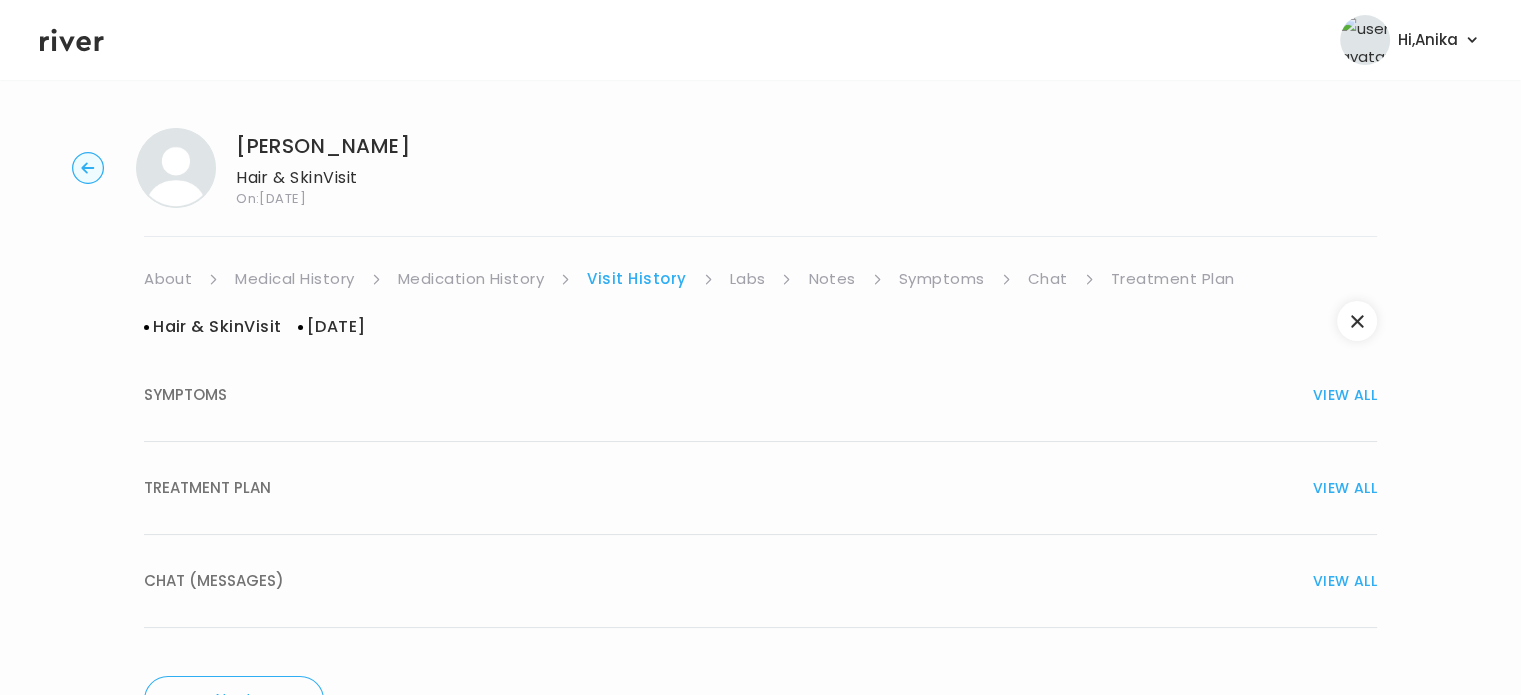 click on "TREATMENT PLAN VIEW ALL" at bounding box center [760, 488] 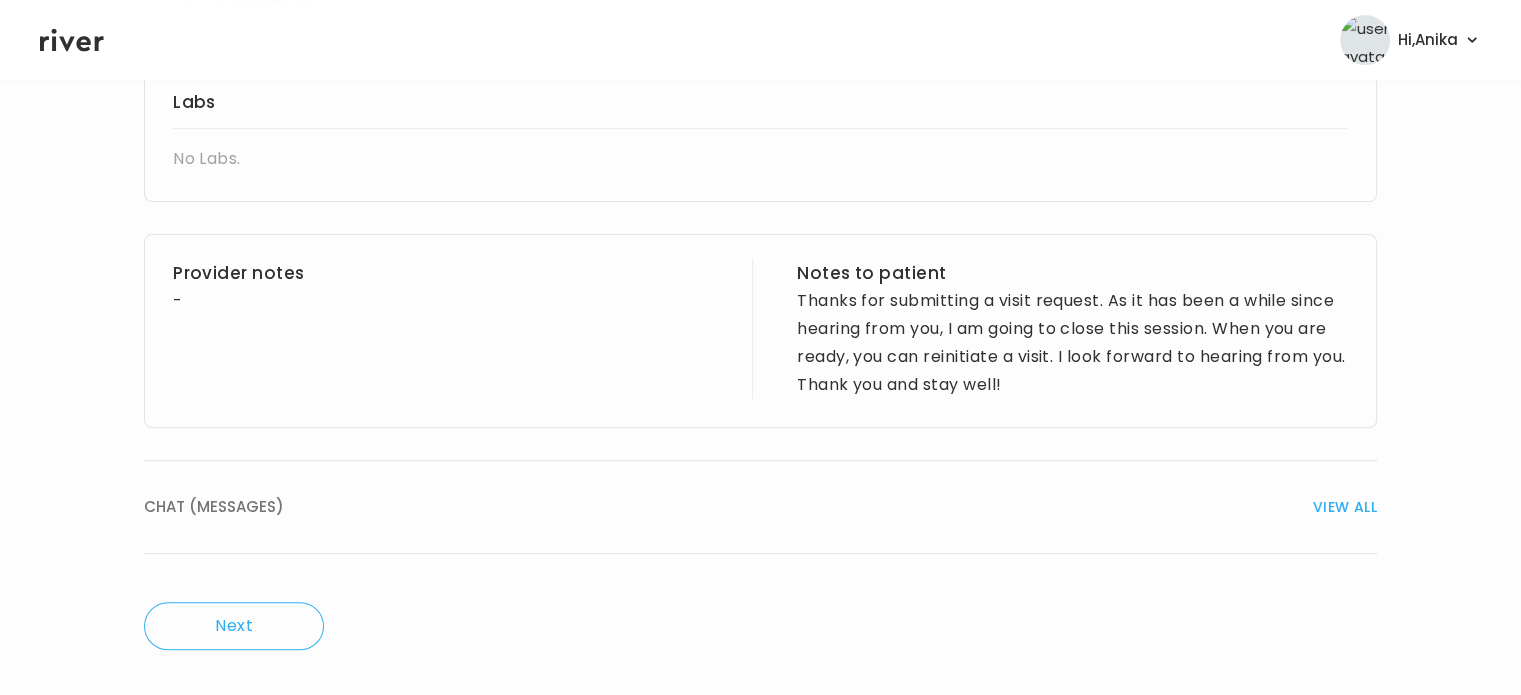 scroll, scrollTop: 615, scrollLeft: 0, axis: vertical 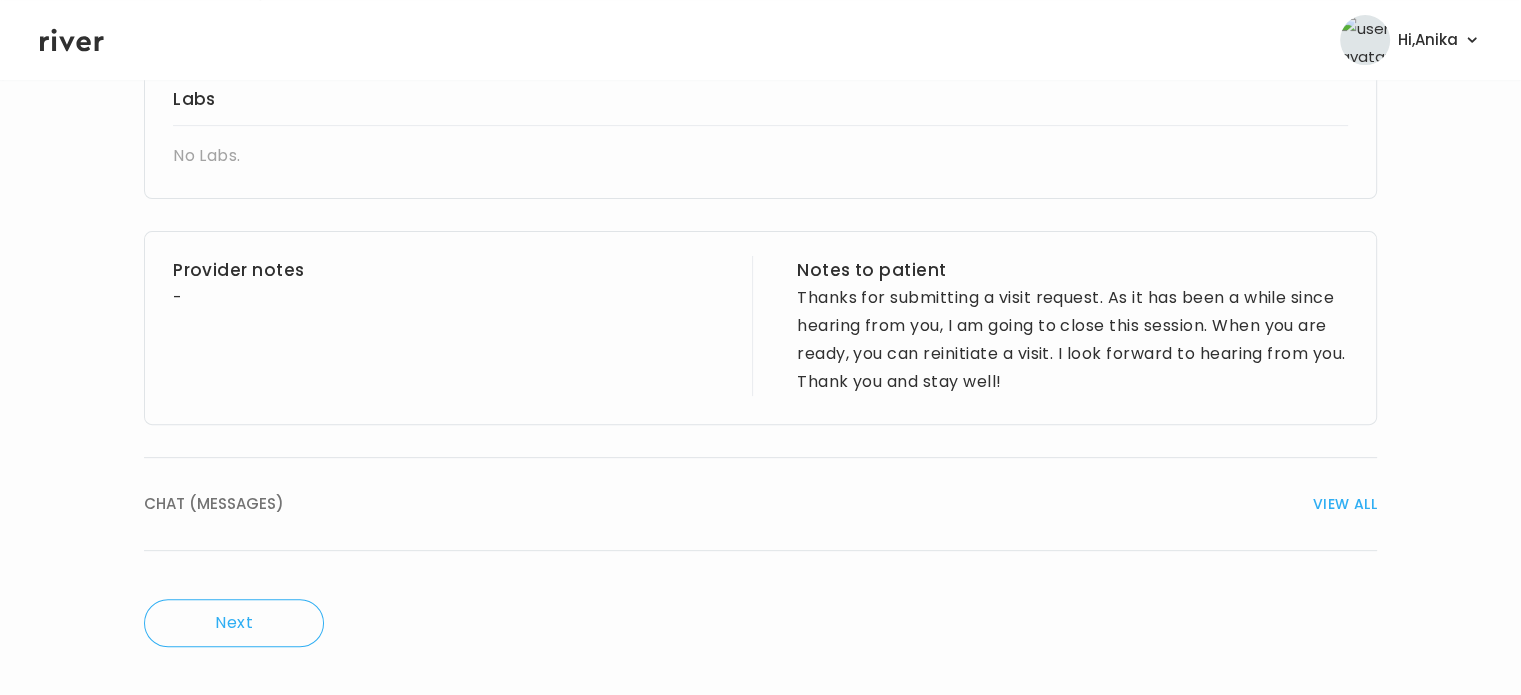 click on "VIEW ALL" at bounding box center [1345, 504] 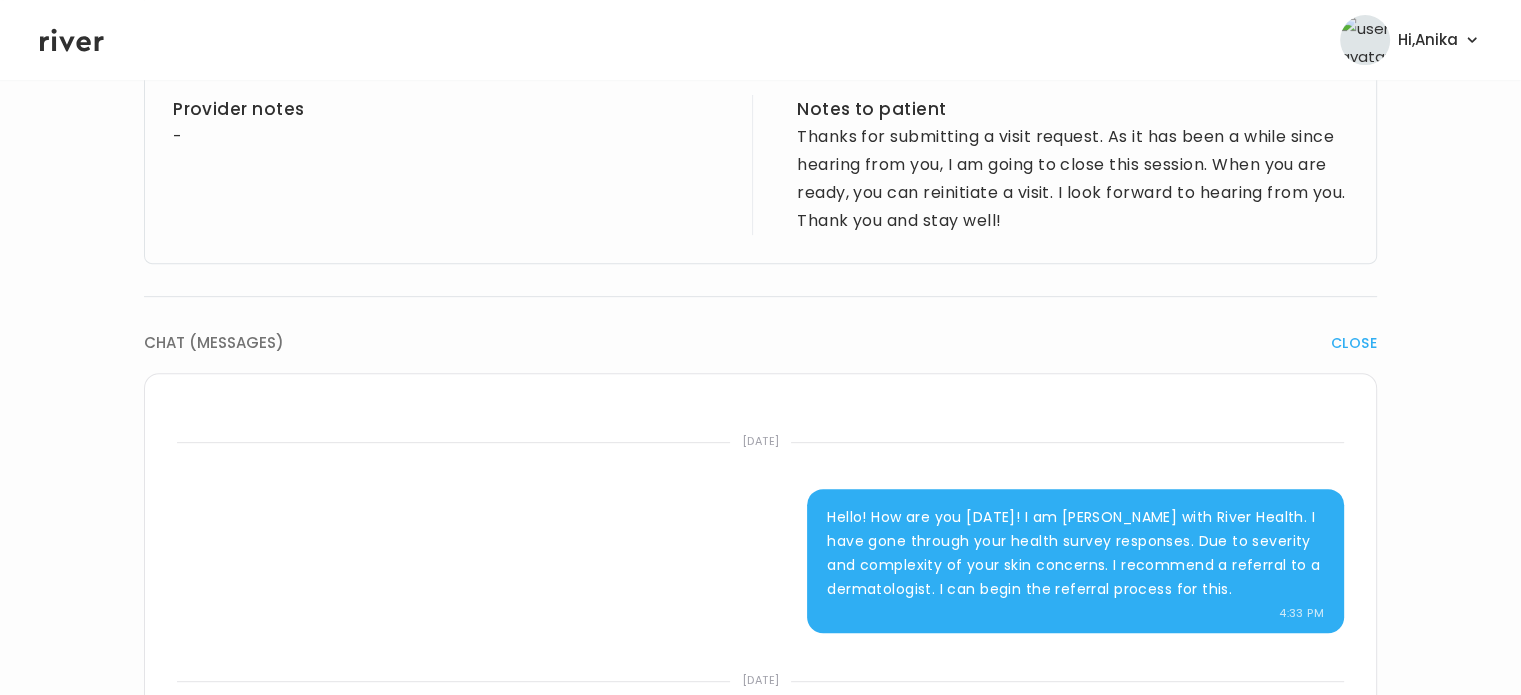 scroll, scrollTop: 777, scrollLeft: 0, axis: vertical 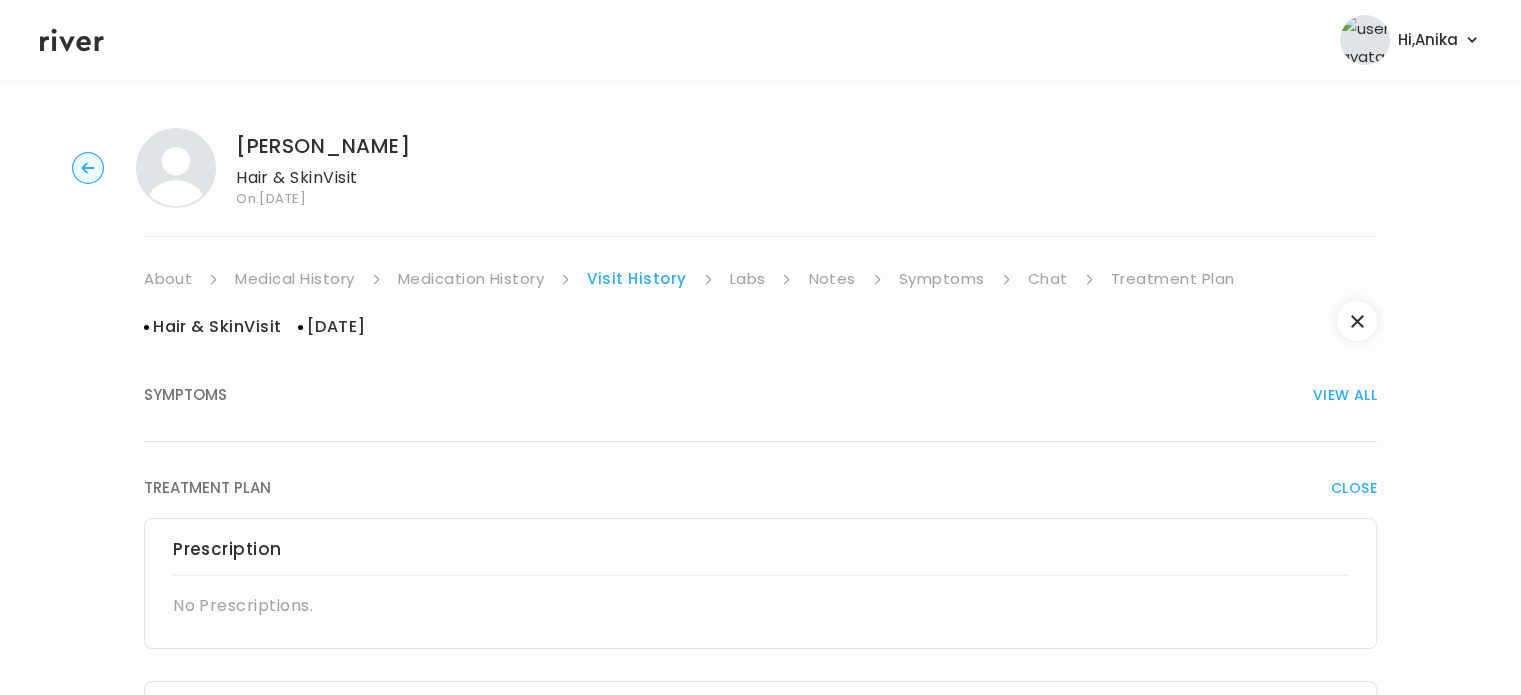 click on "Labs" at bounding box center (748, 279) 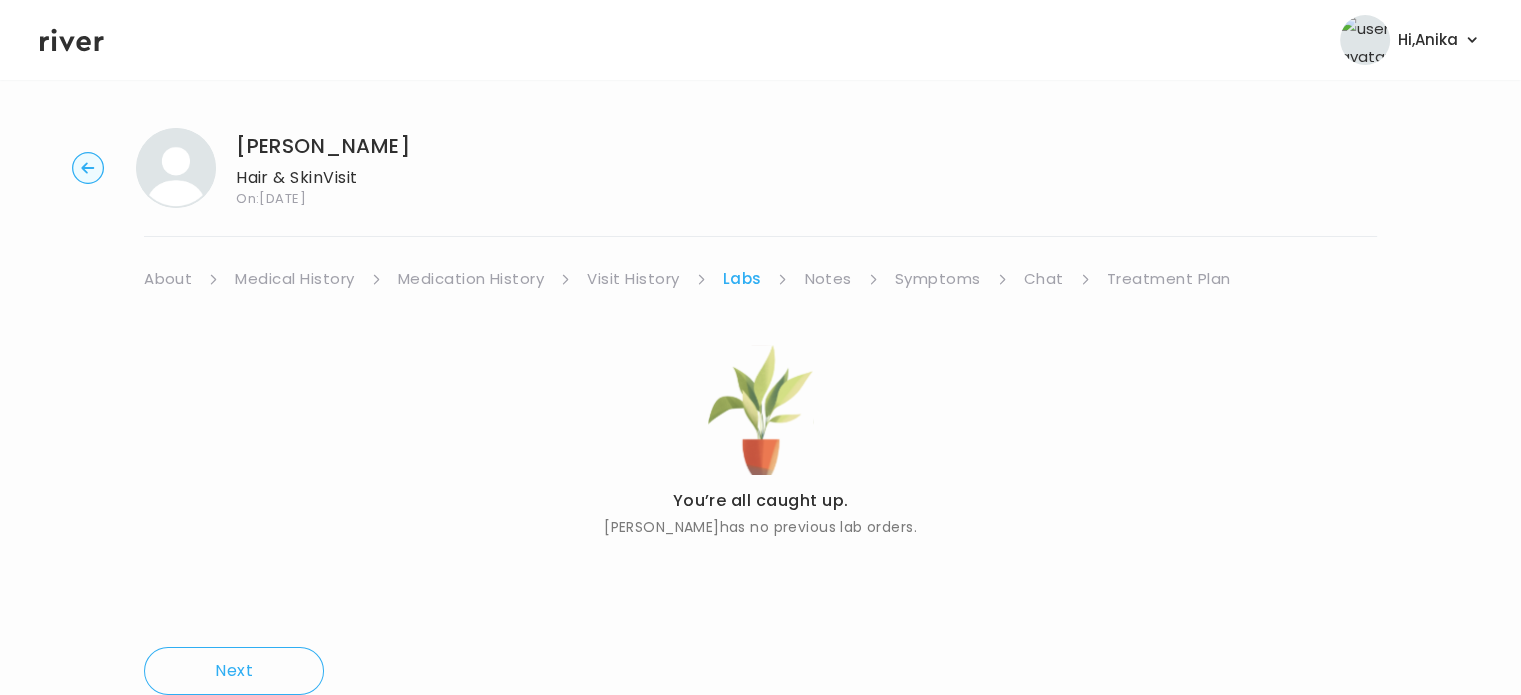 click on "Notes" at bounding box center (827, 279) 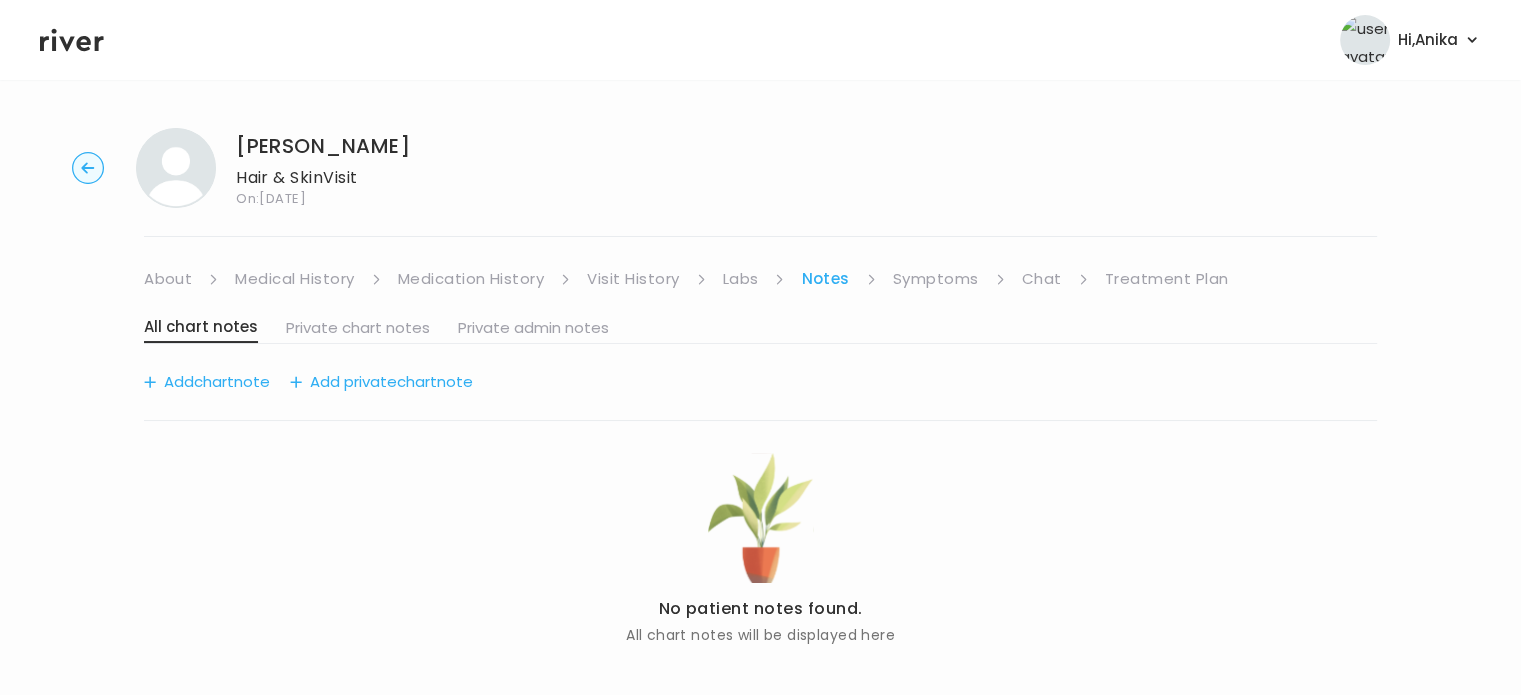 click on "Symptoms" at bounding box center [936, 279] 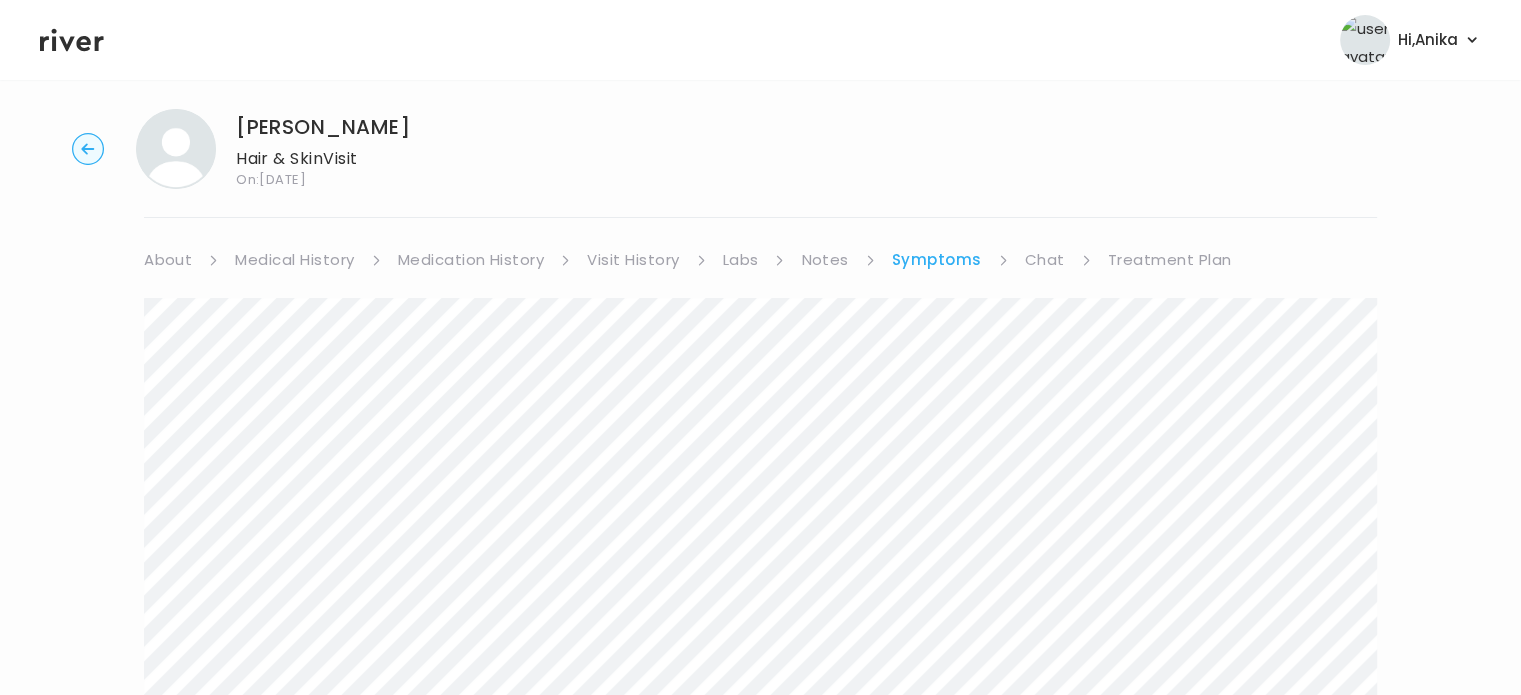 scroll, scrollTop: 0, scrollLeft: 0, axis: both 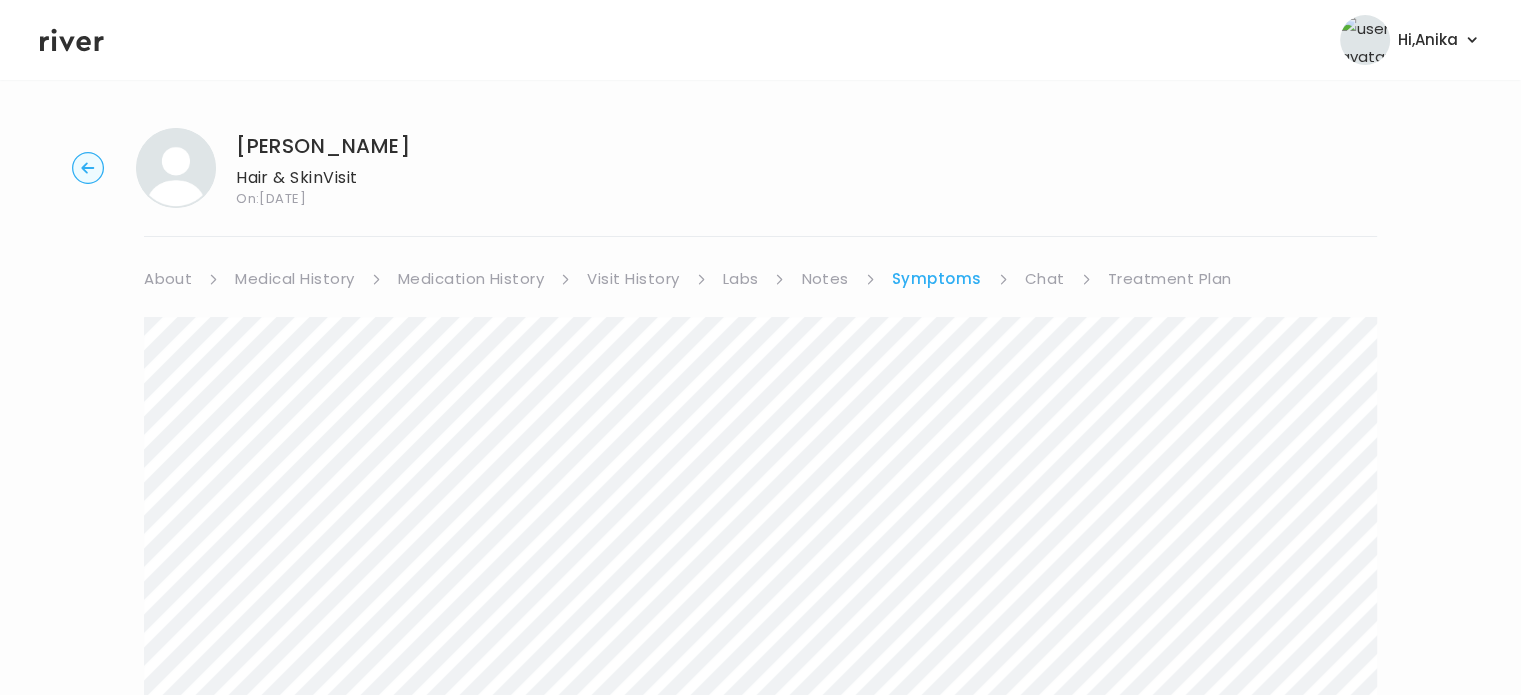click on "Chat" at bounding box center (1045, 279) 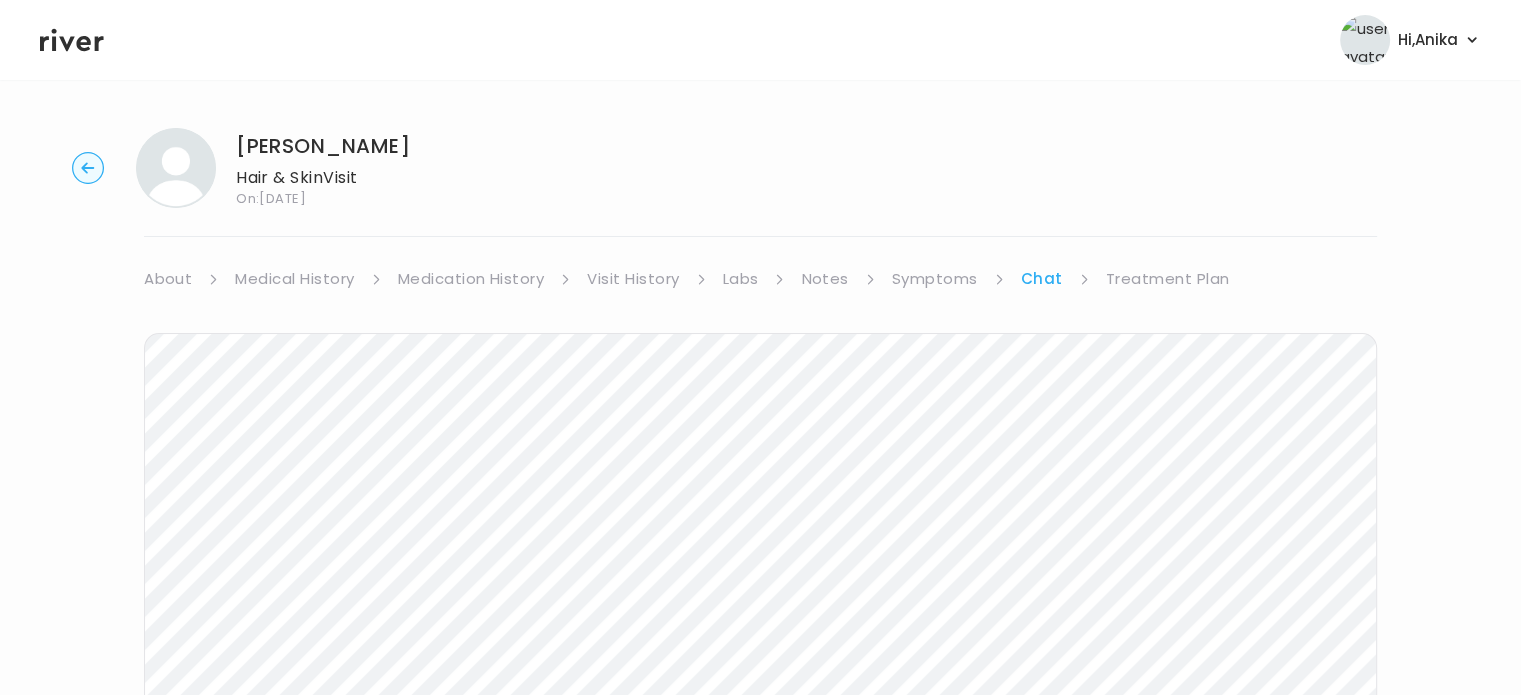 click on "Visit History" at bounding box center [633, 279] 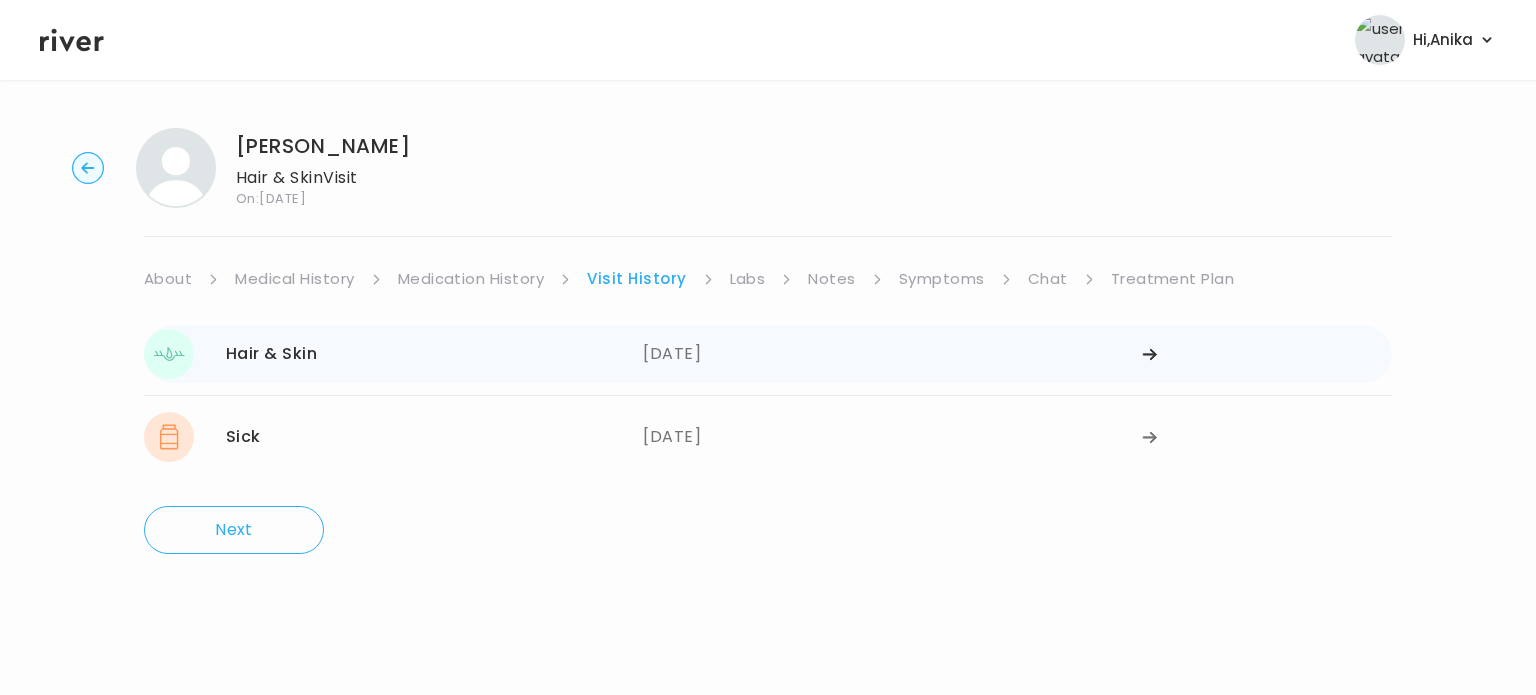 click 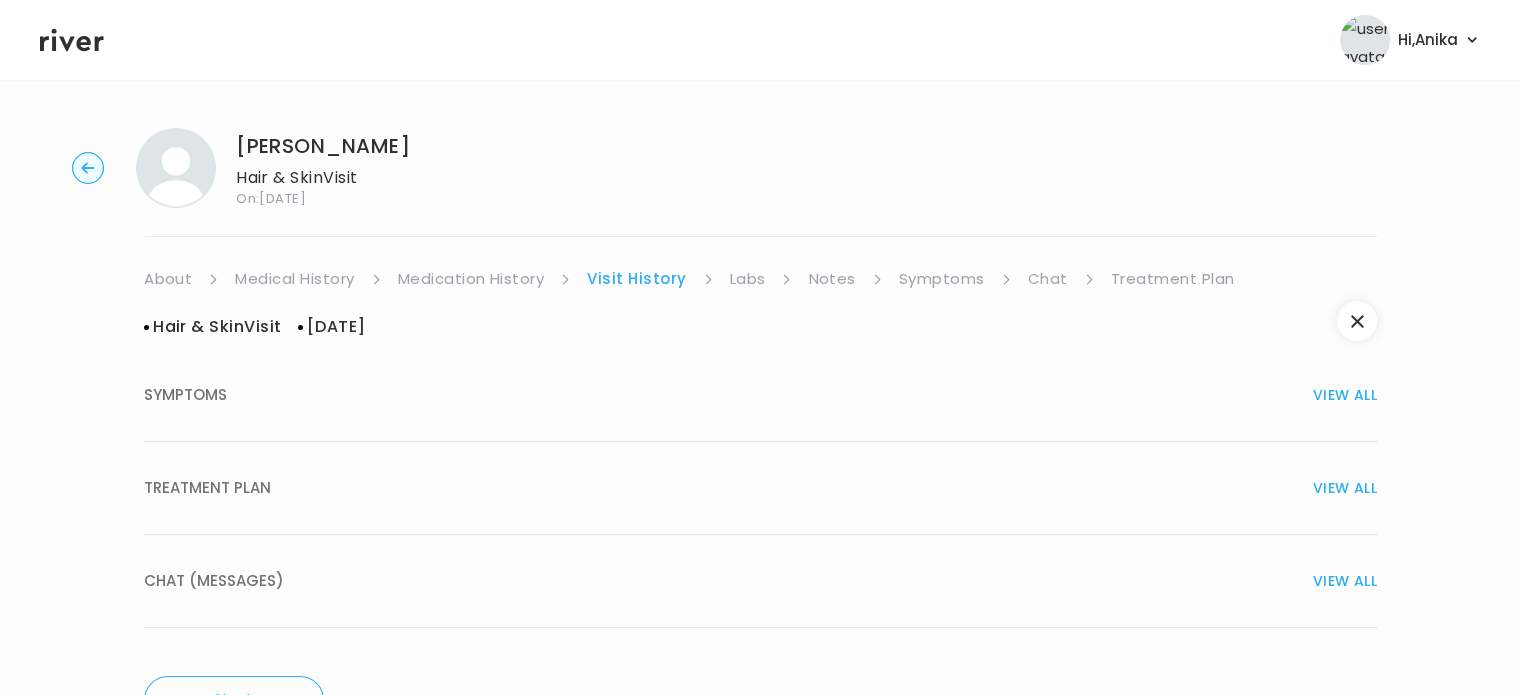 click on "VIEW ALL" at bounding box center (1345, 581) 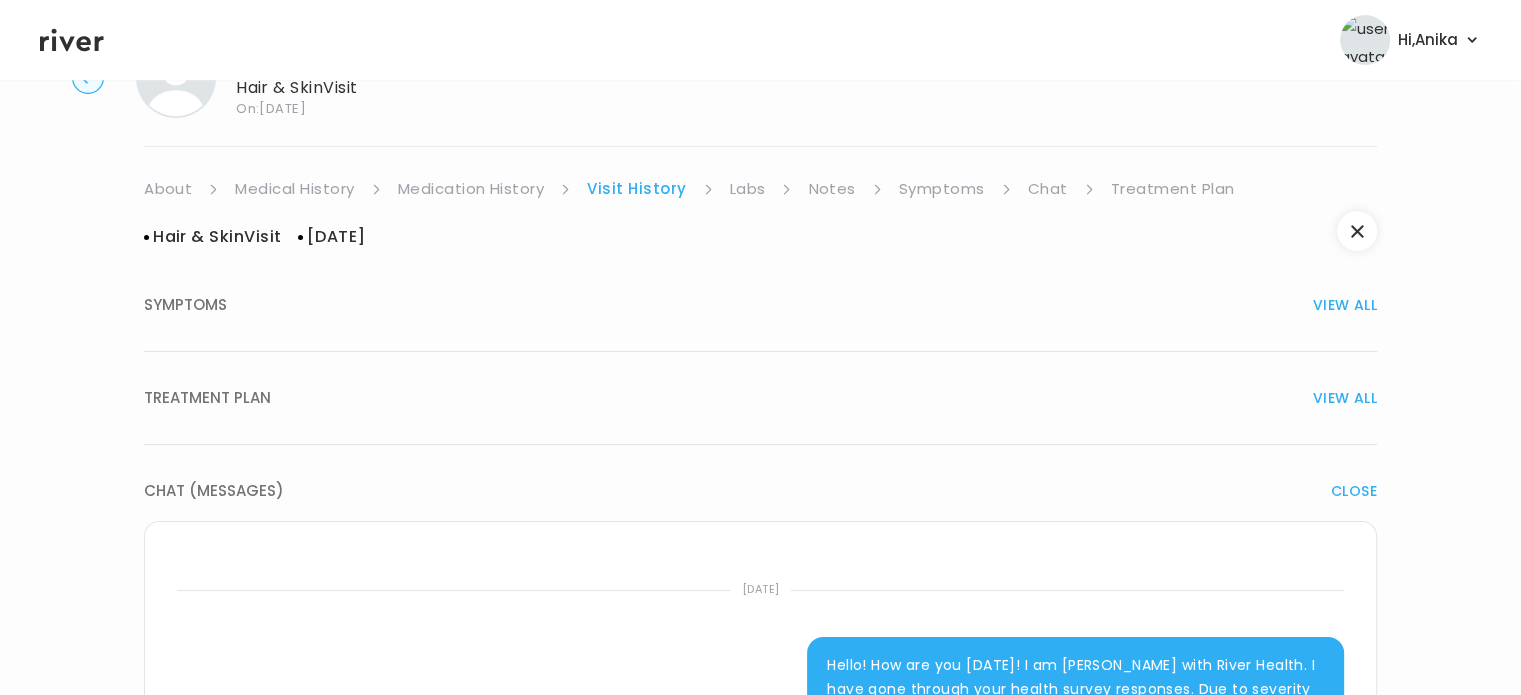 scroll, scrollTop: 65, scrollLeft: 0, axis: vertical 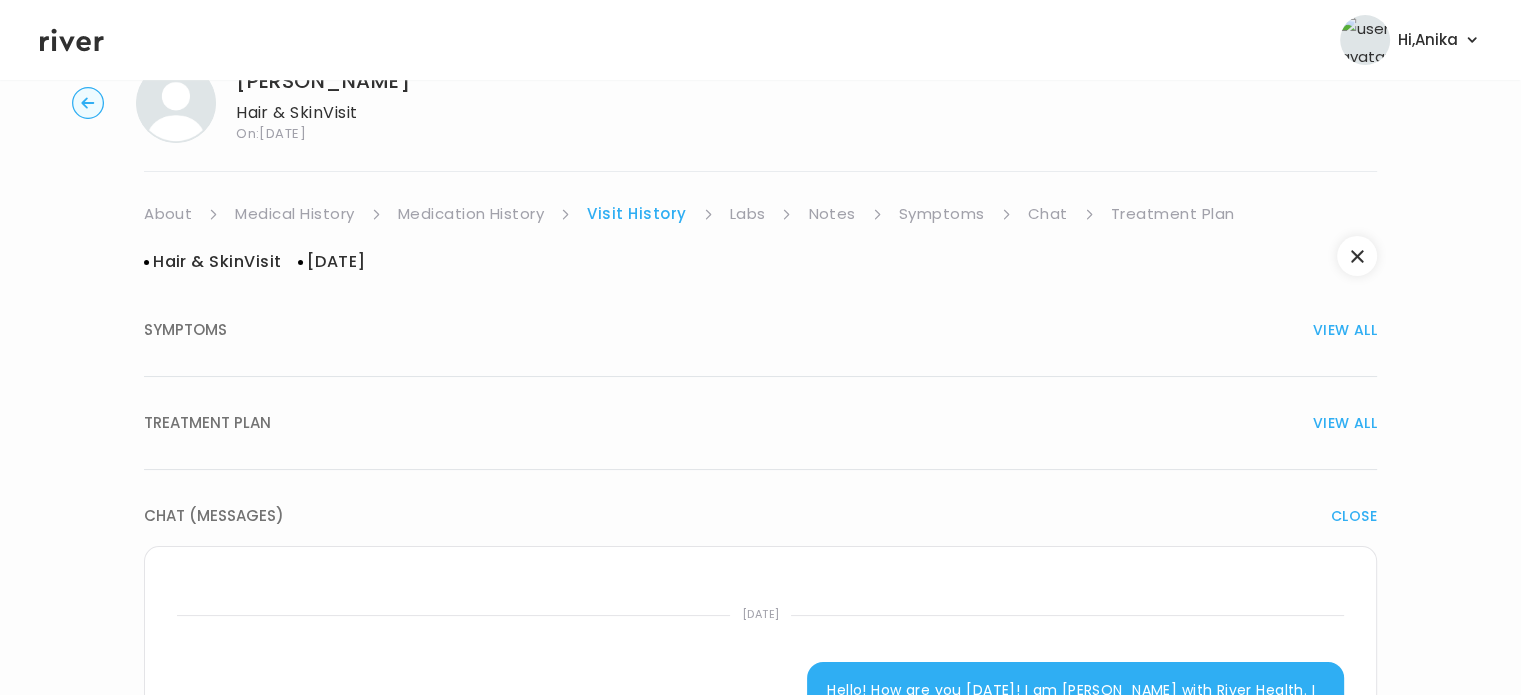click on "VIEW ALL" at bounding box center (1345, 330) 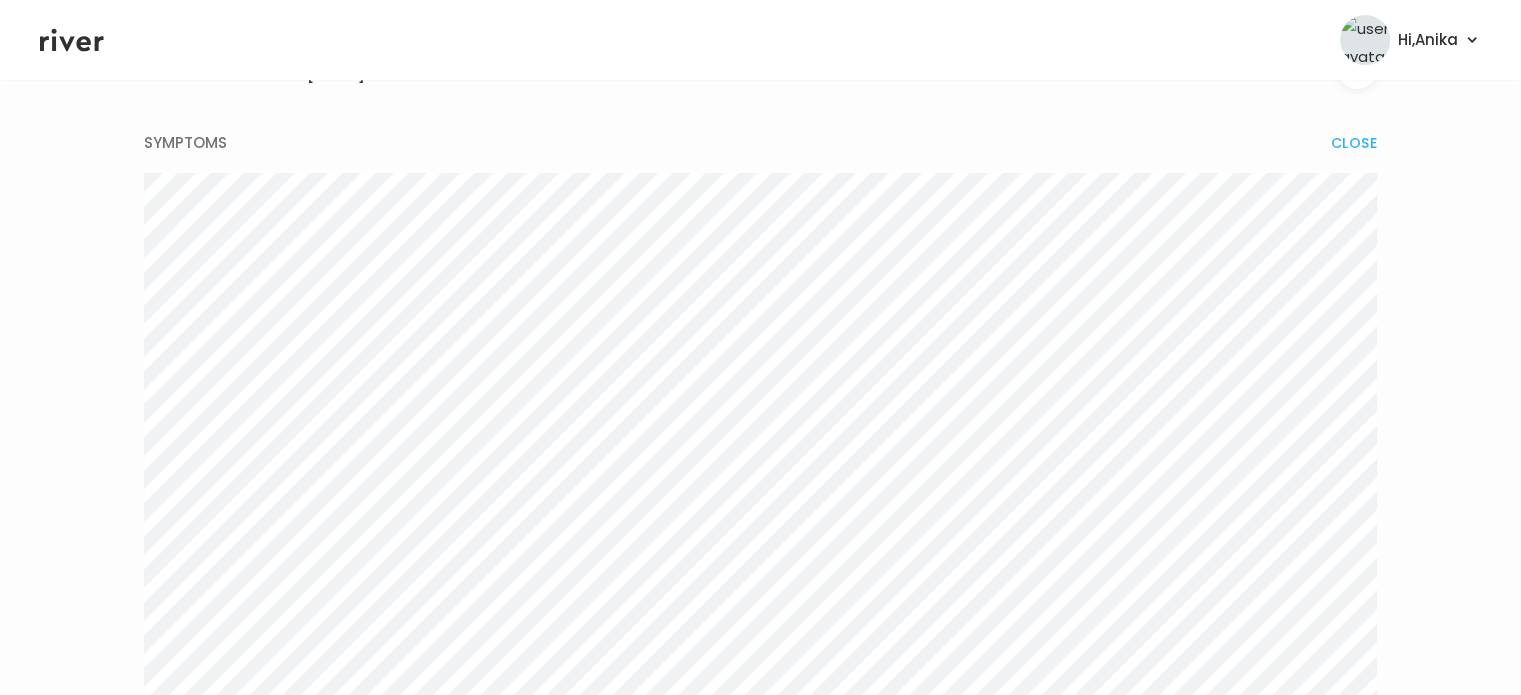 scroll, scrollTop: 0, scrollLeft: 0, axis: both 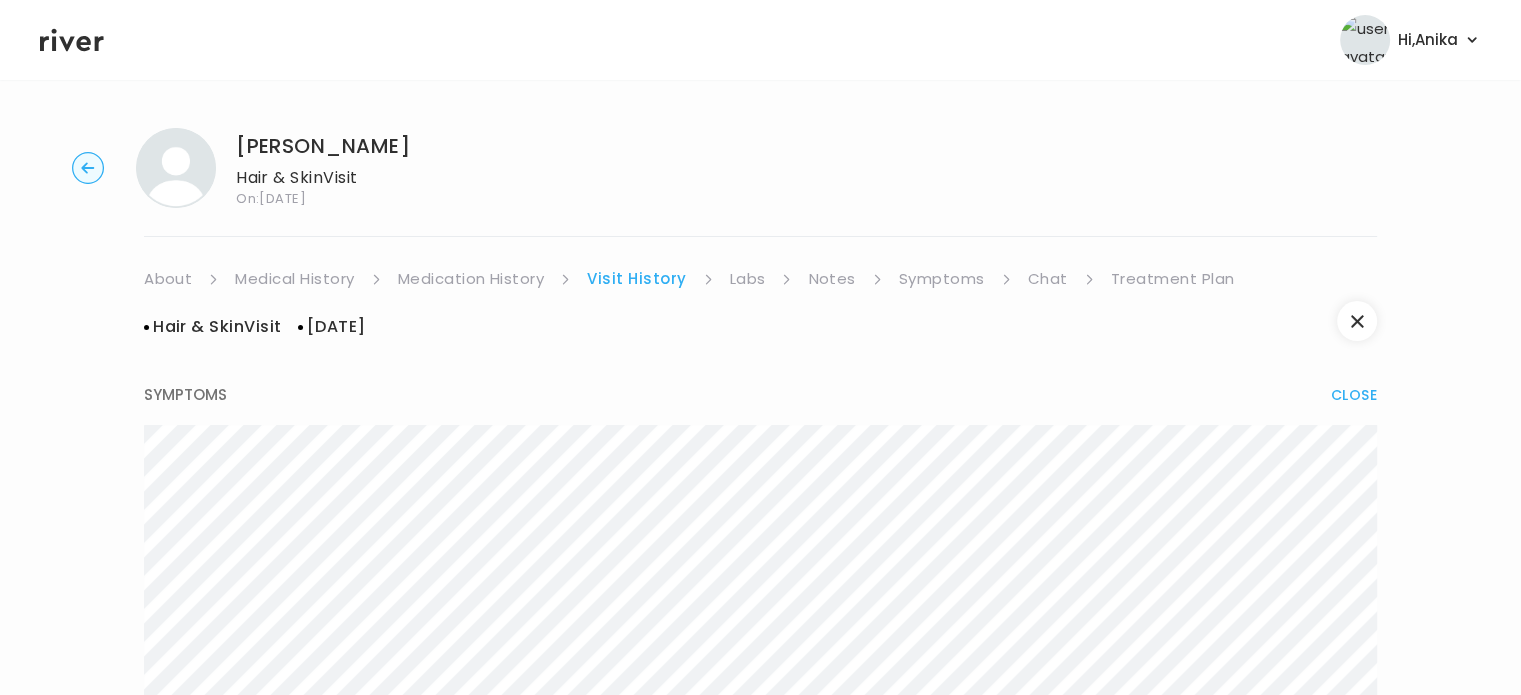 click on "[PERSON_NAME] Hair & Skin  Visit On:  [DATE] About Medical History Medication History Visit History Labs Notes Symptoms Chat Treatment Plan Hair & Skin  Visit [DATE] SYMPTOMS CLOSE TREATMENT PLAN VIEW ALL Prescription No Prescriptions. Labs No Labs. Provider notes - Notes to patient Thanks for submitting a visit request.  As it has been a while since hearing from you, I am going to close this session. When you are ready, you can reinitiate a visit. I look forward to hearing from you. Thank you and stay well!   CHAT (MESSAGES) CLOSE [DATE] Hello! How are you [DATE]! I am [PERSON_NAME] with River Health. I have gone through your health survey responses. Due to severity and complexity of your skin concerns. I recommend a referral to a dermatologist. I can begin the referral process for this. 4:33 pm [DATE] 11:35 am [DATE] 10:56 am Next" at bounding box center [760, 1280] 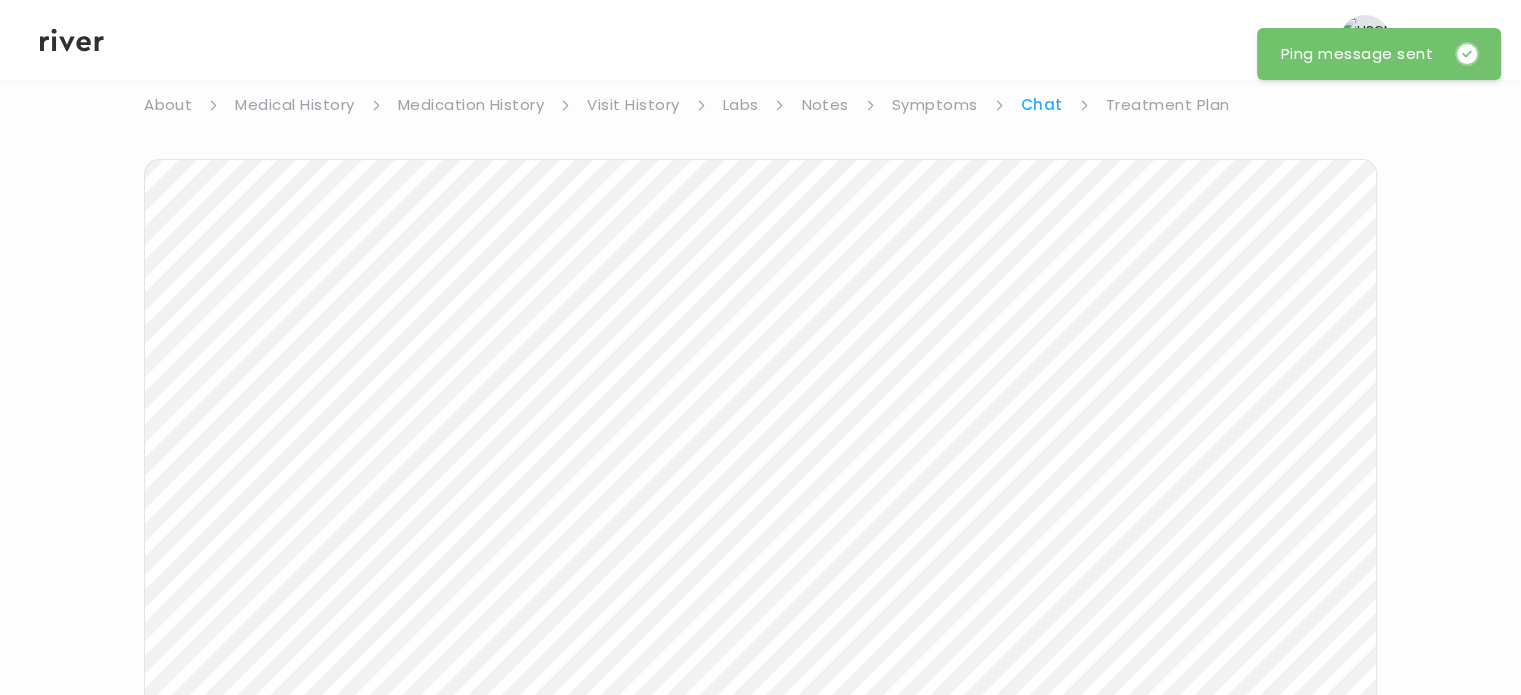 scroll, scrollTop: 0, scrollLeft: 0, axis: both 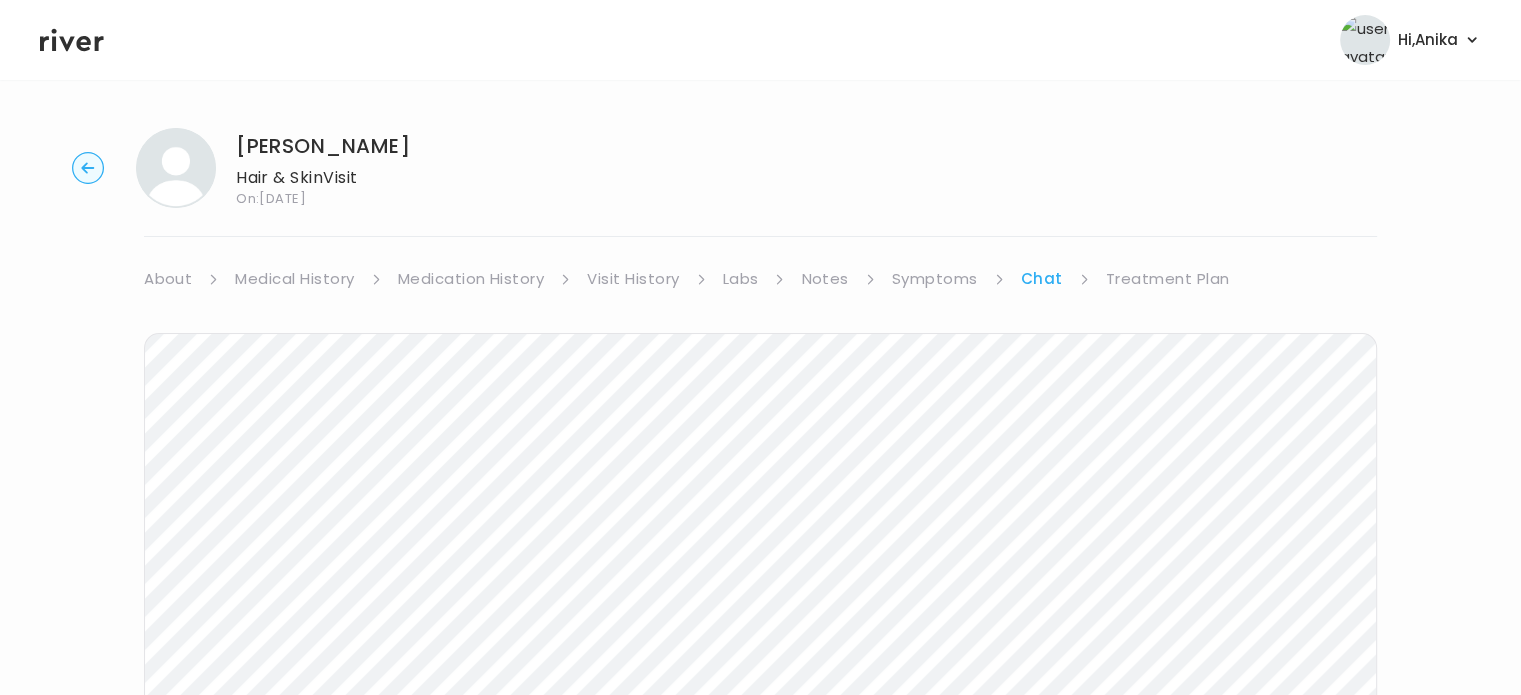 drag, startPoint x: 435, startPoint y: 153, endPoint x: 242, endPoint y: 135, distance: 193.83755 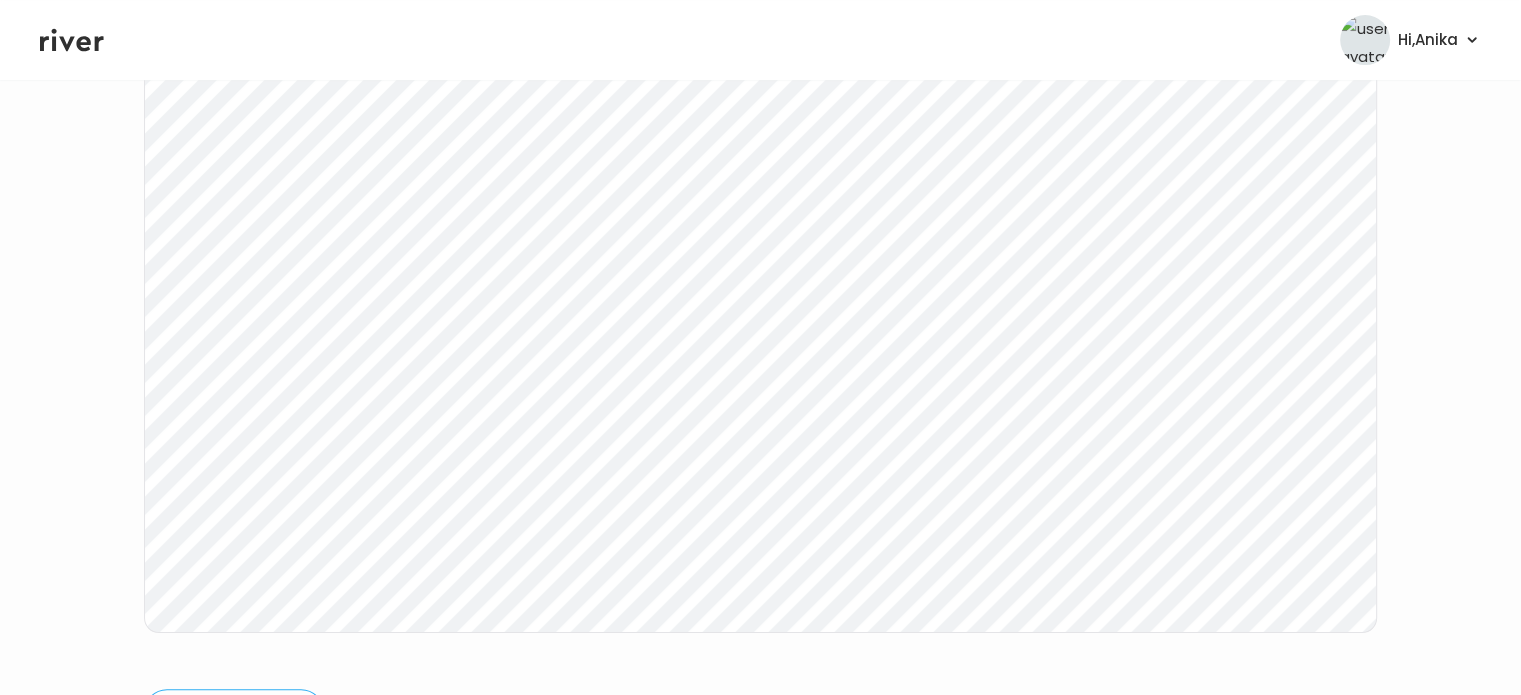 scroll, scrollTop: 312, scrollLeft: 0, axis: vertical 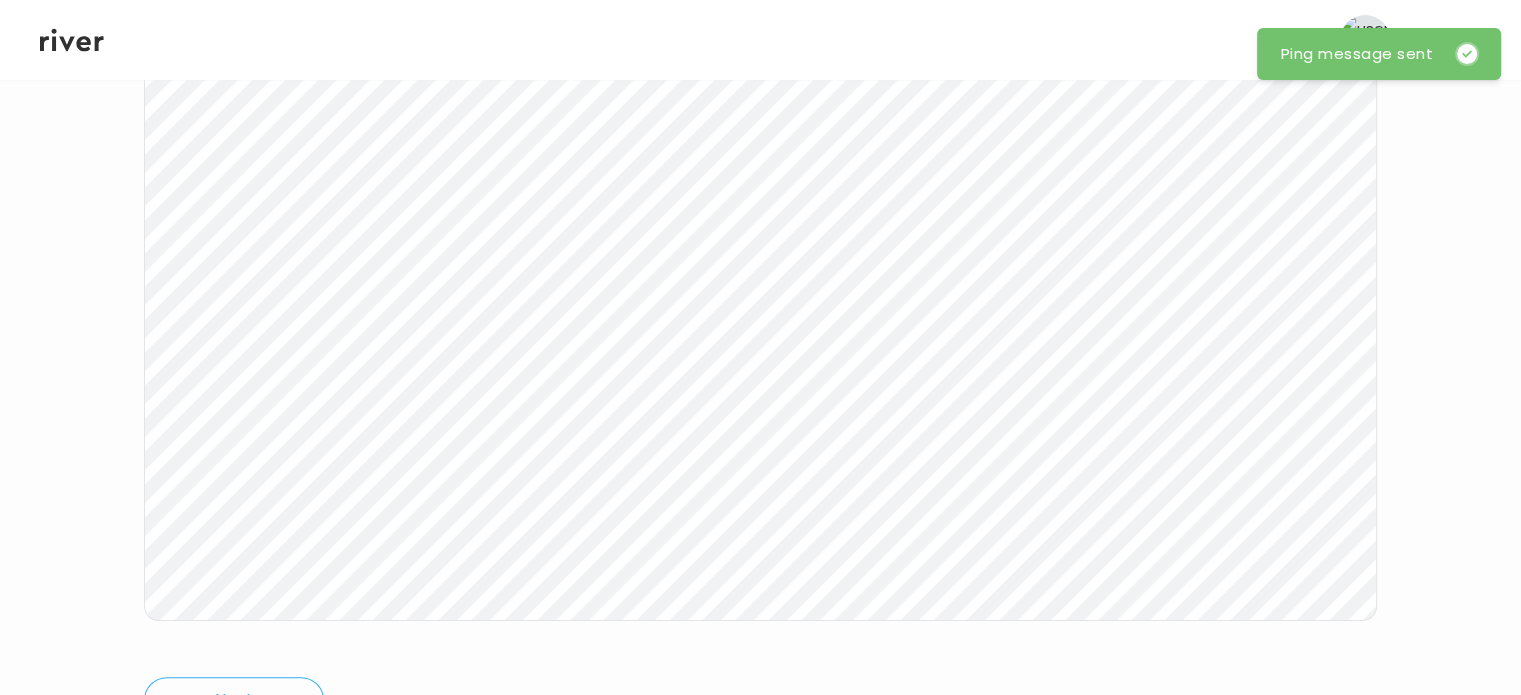 click 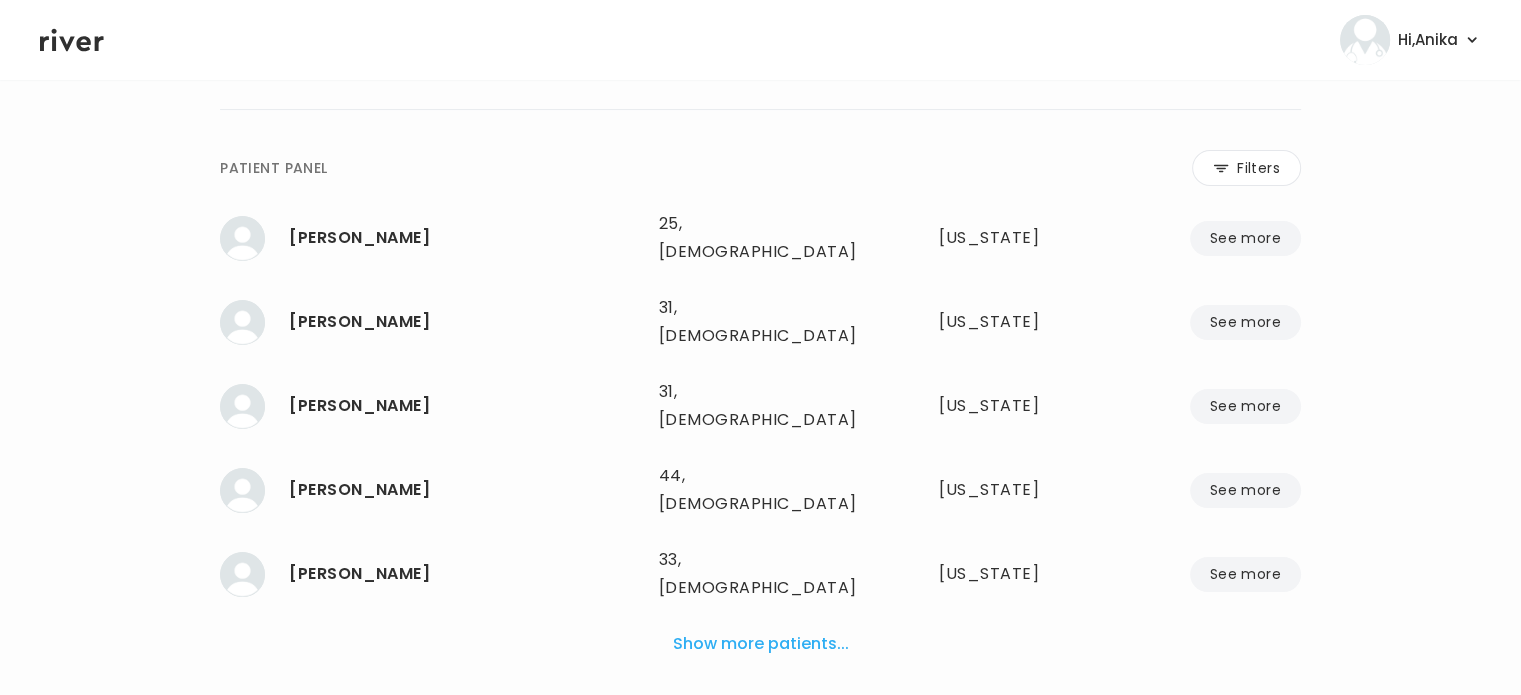 scroll, scrollTop: 40, scrollLeft: 0, axis: vertical 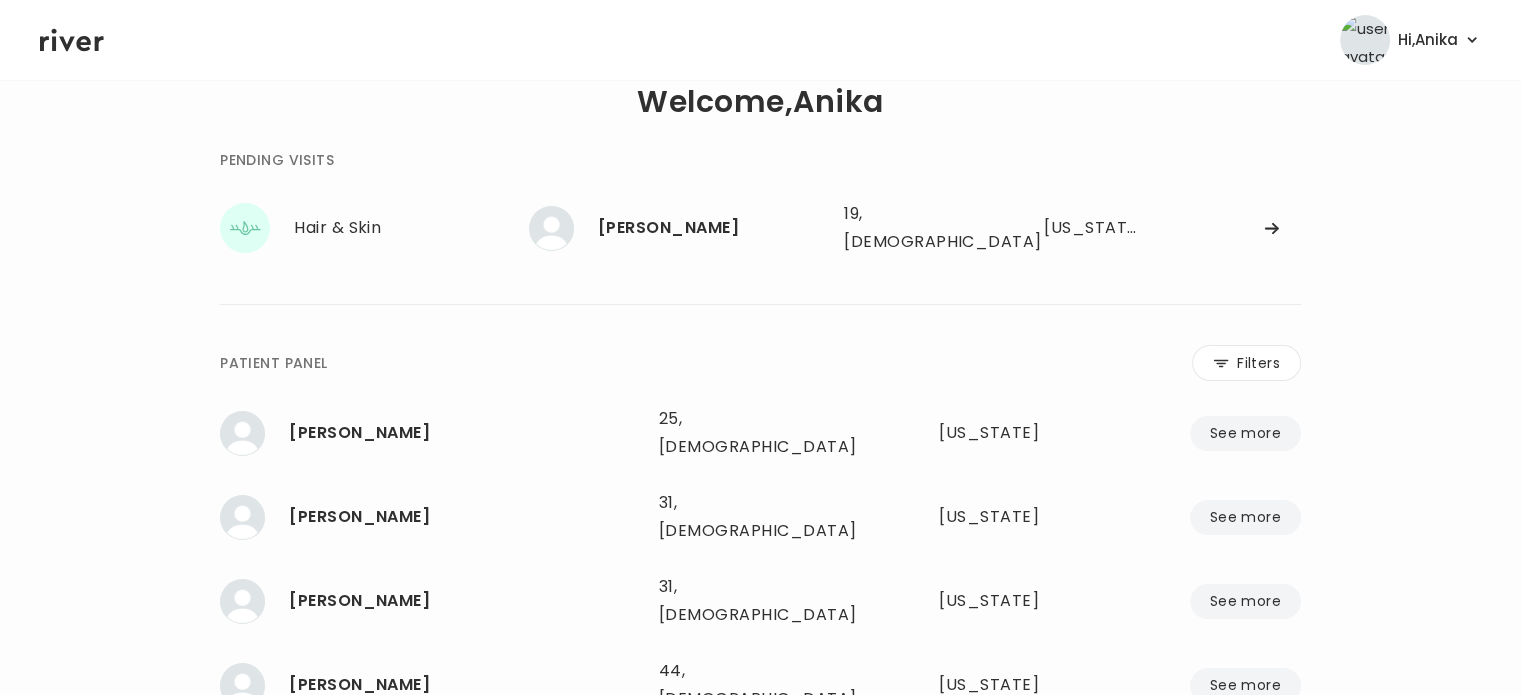click 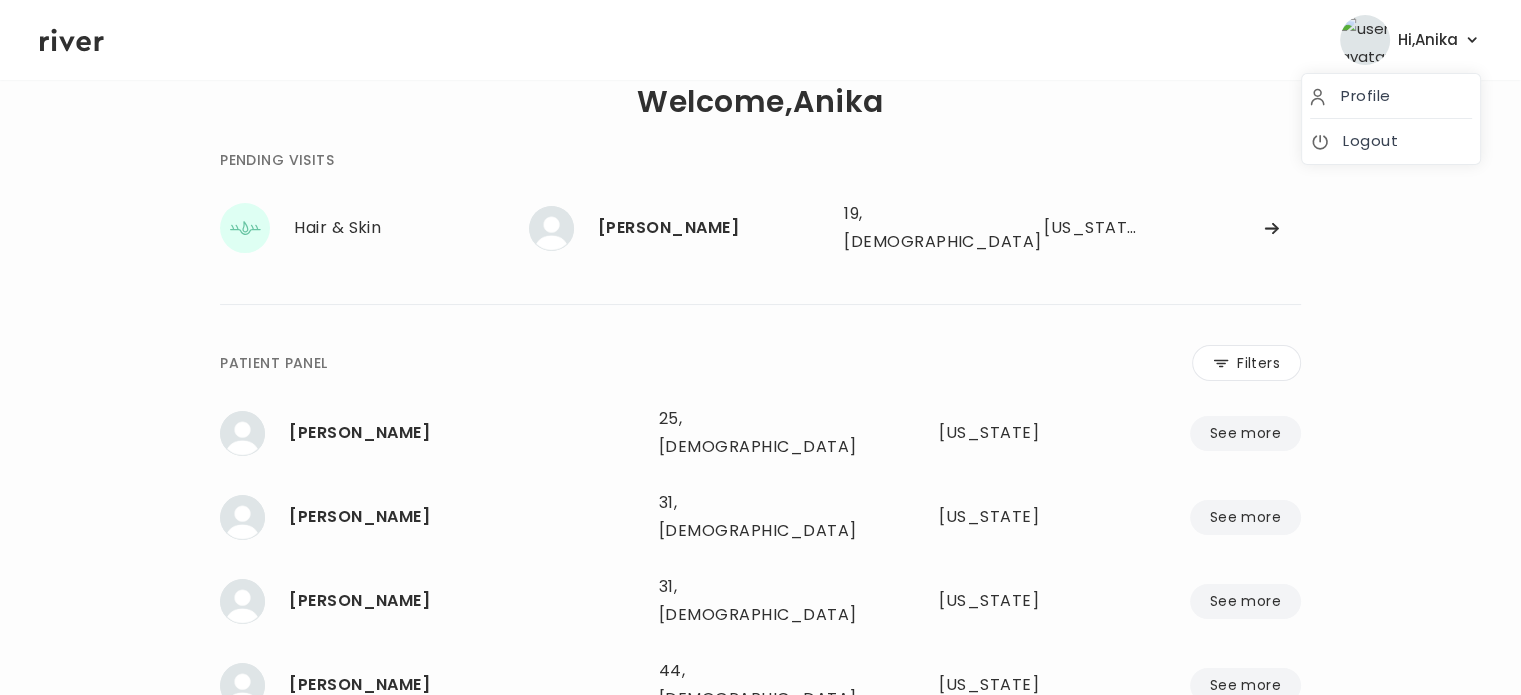 click on "Hi,  [PERSON_NAME]" at bounding box center (1428, 40) 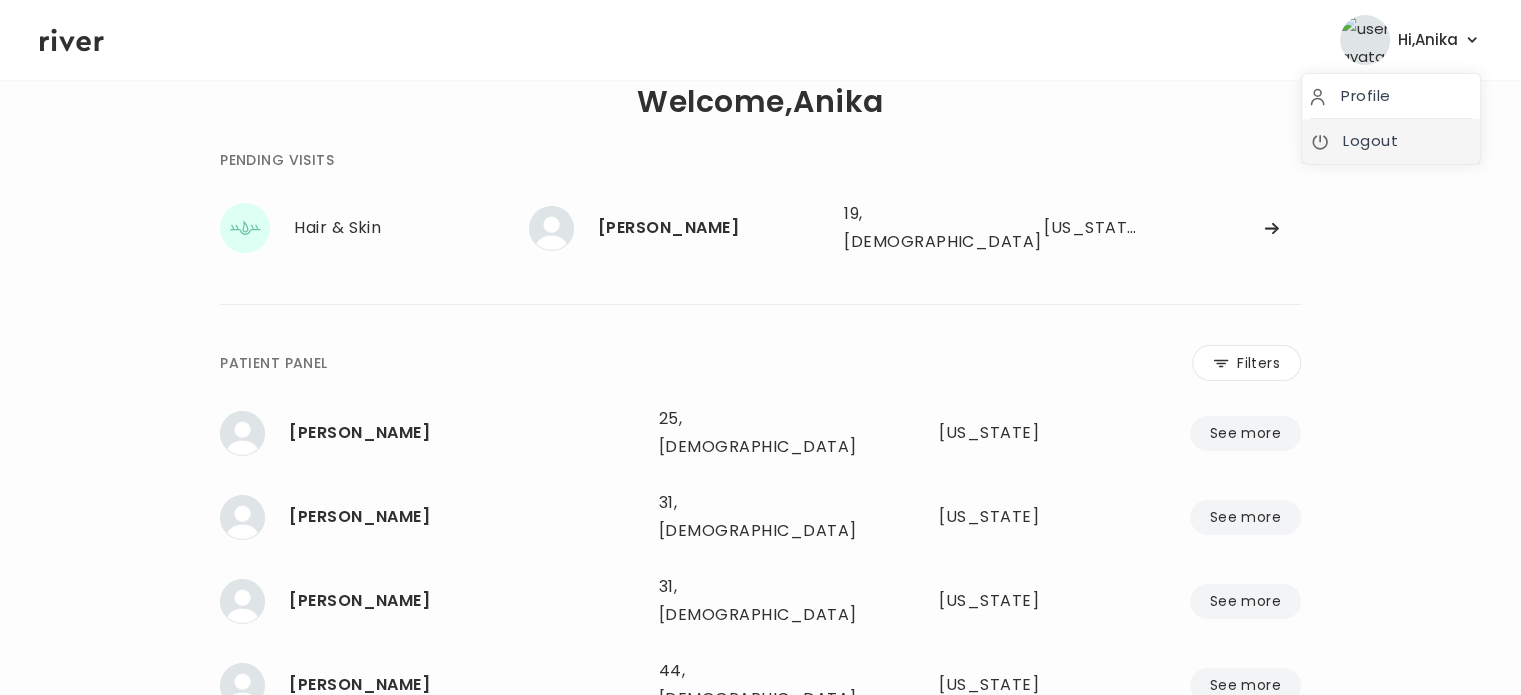 click on "Logout" at bounding box center [1391, 141] 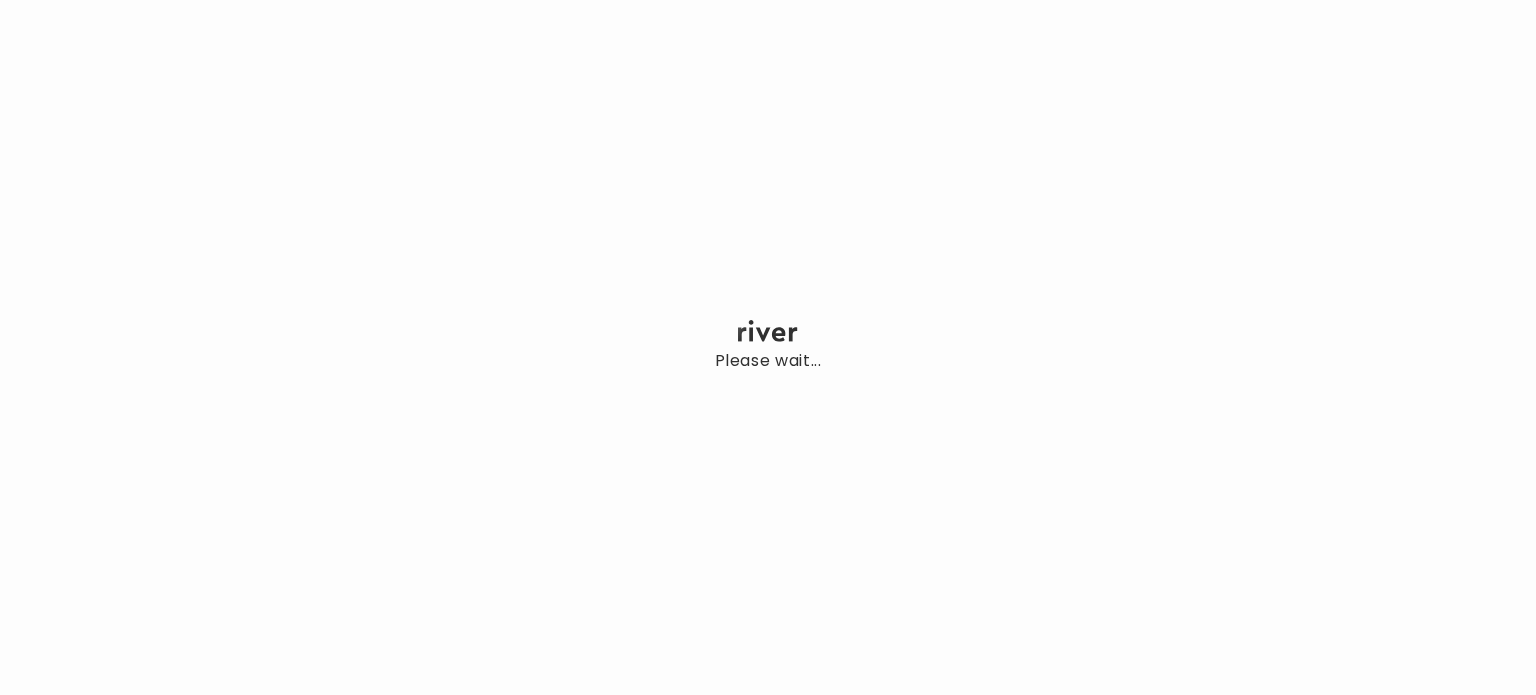 scroll, scrollTop: 0, scrollLeft: 0, axis: both 